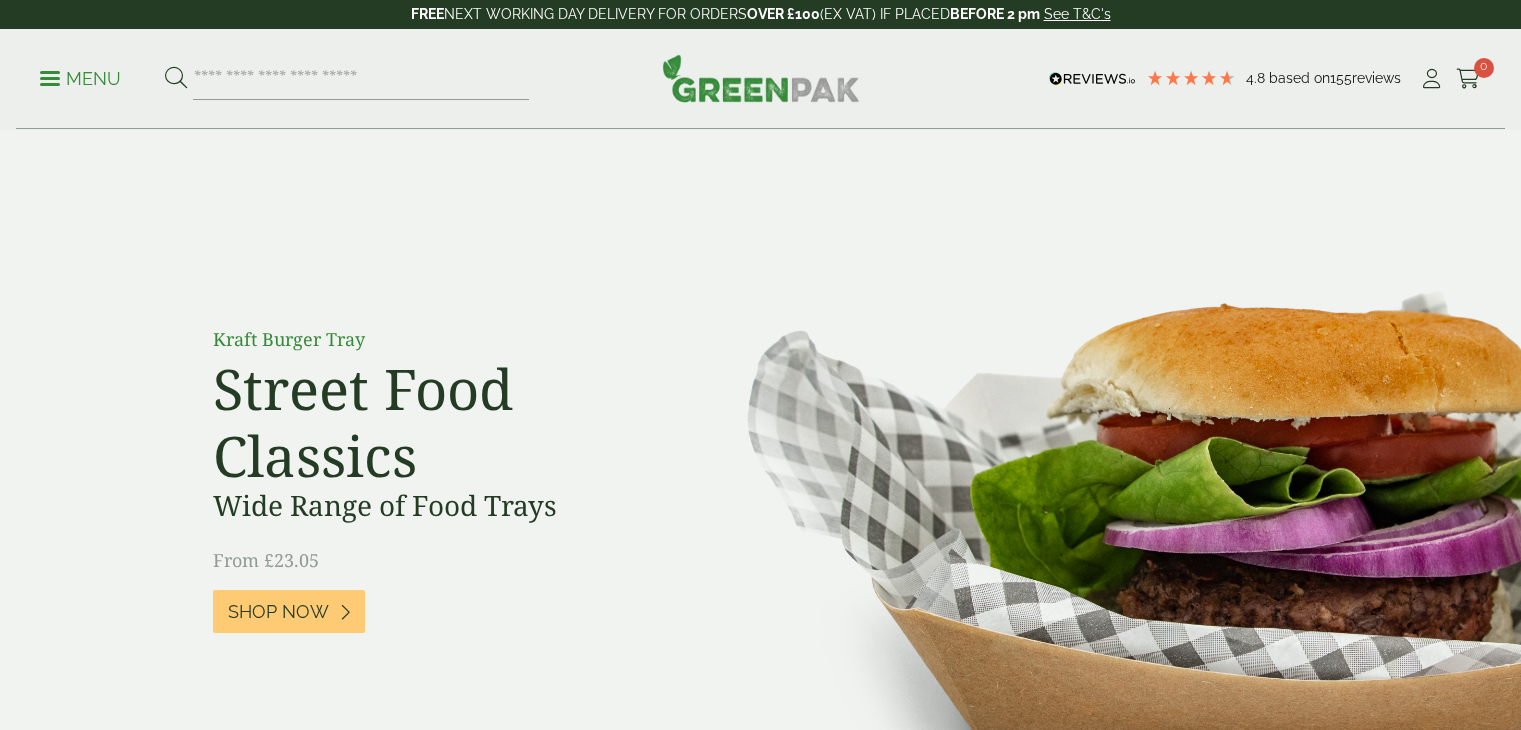 scroll, scrollTop: 0, scrollLeft: 0, axis: both 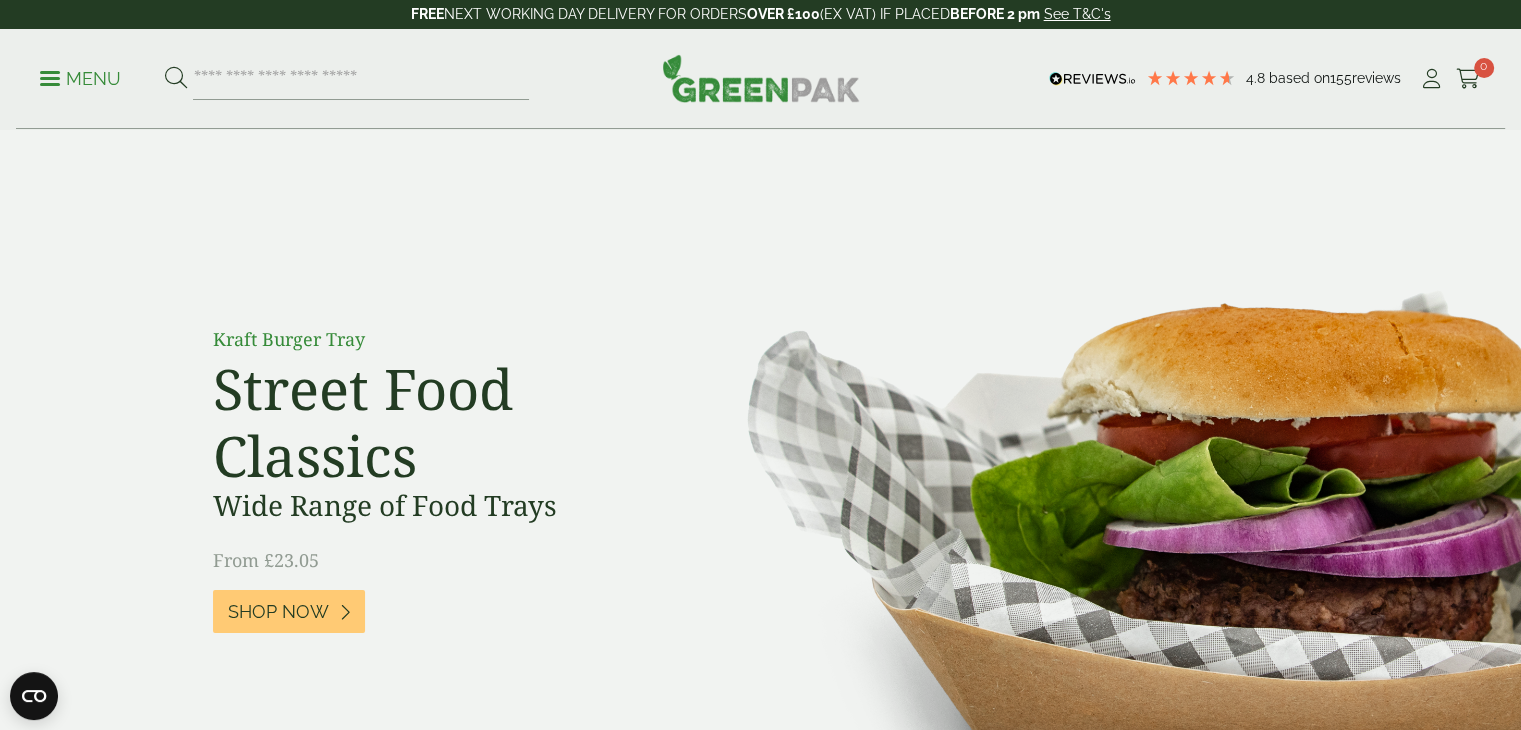 click on "Menu" at bounding box center (80, 79) 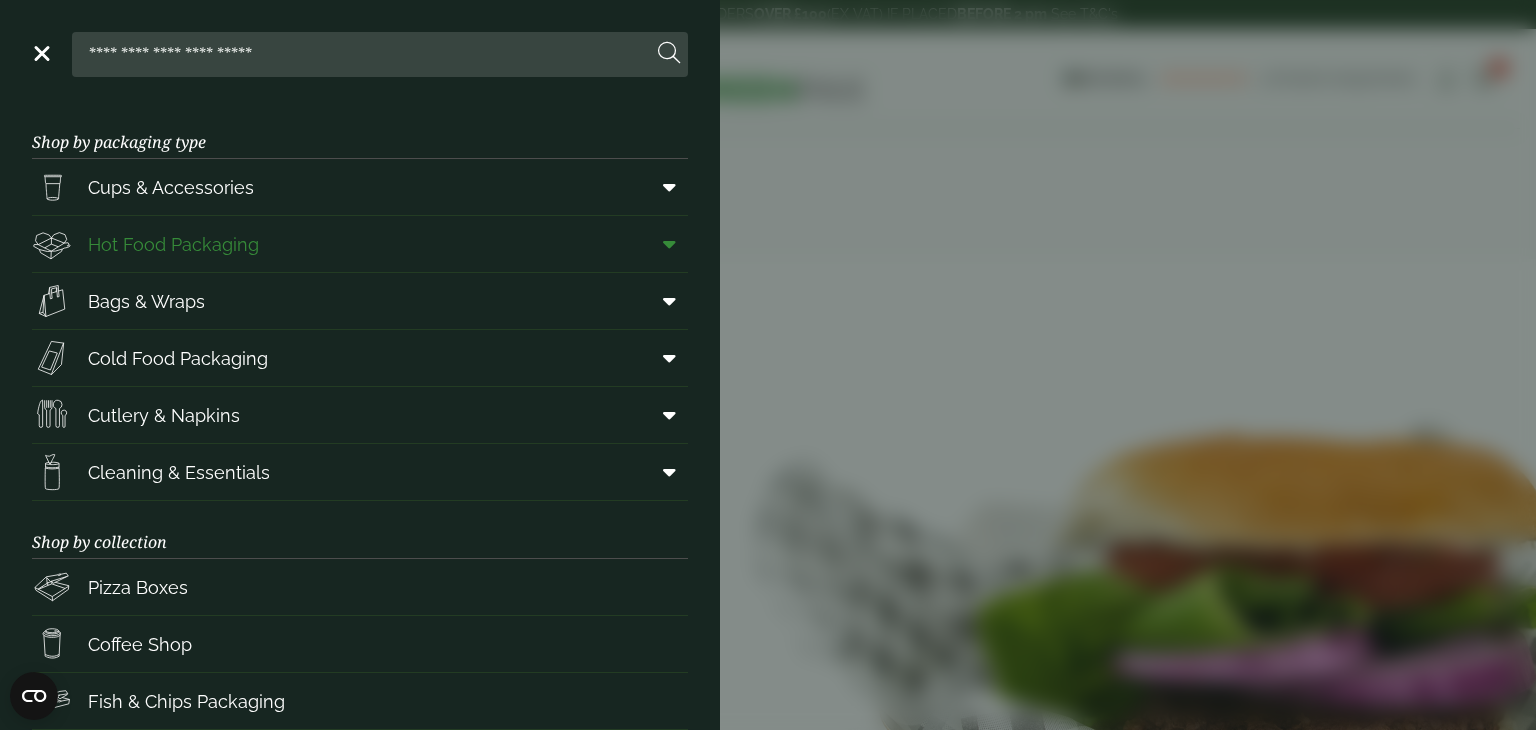 click on "Hot Food Packaging" at bounding box center [173, 244] 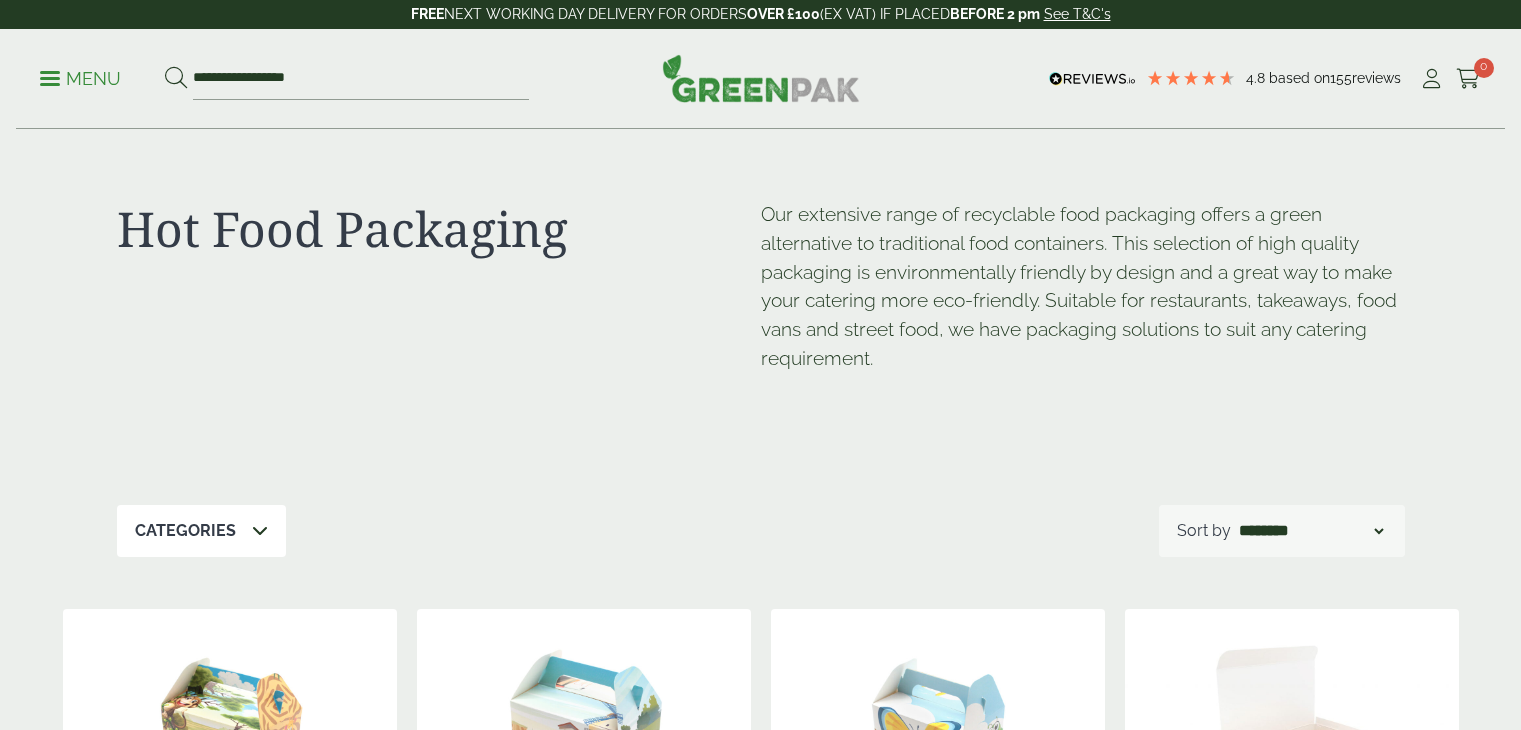 scroll, scrollTop: 0, scrollLeft: 0, axis: both 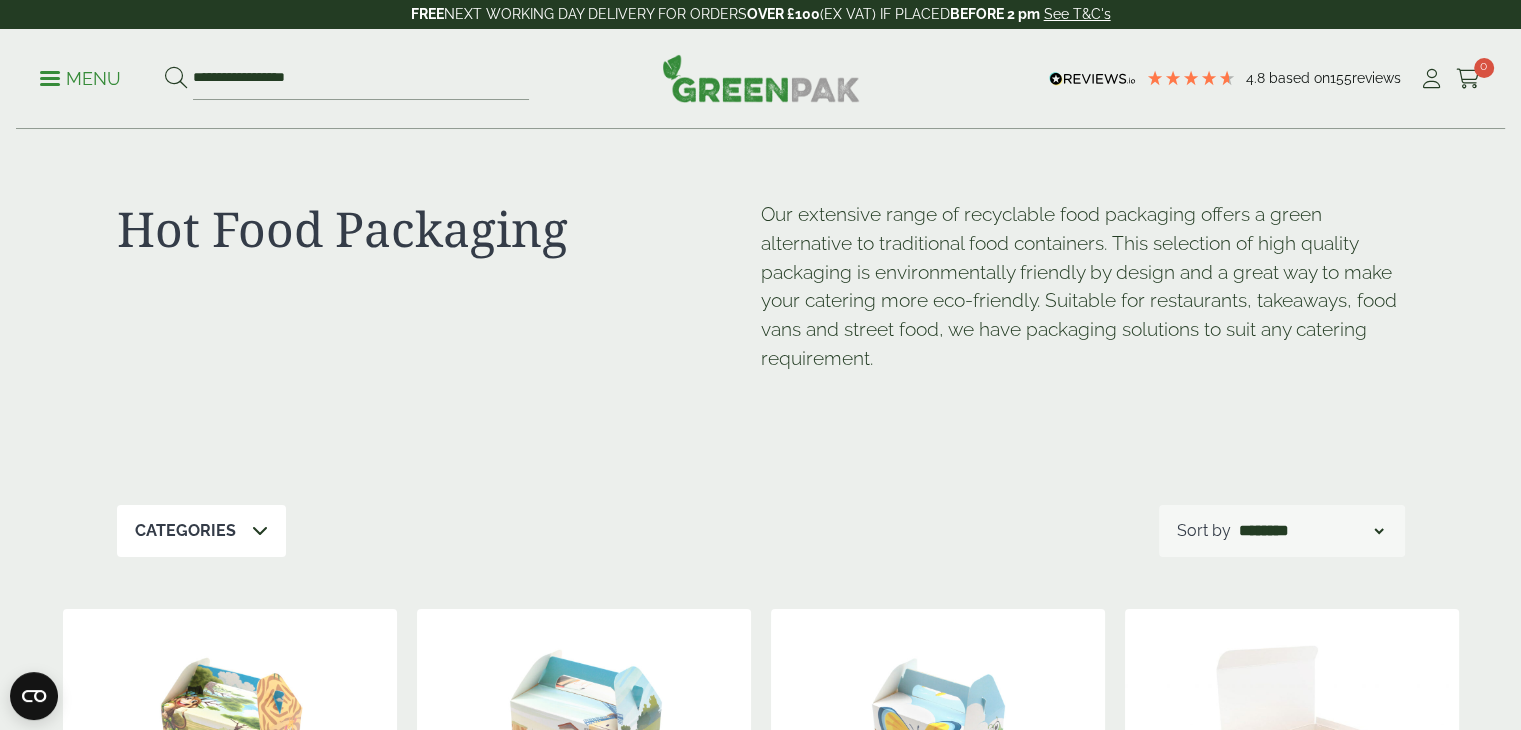 click on "Menu" at bounding box center (80, 77) 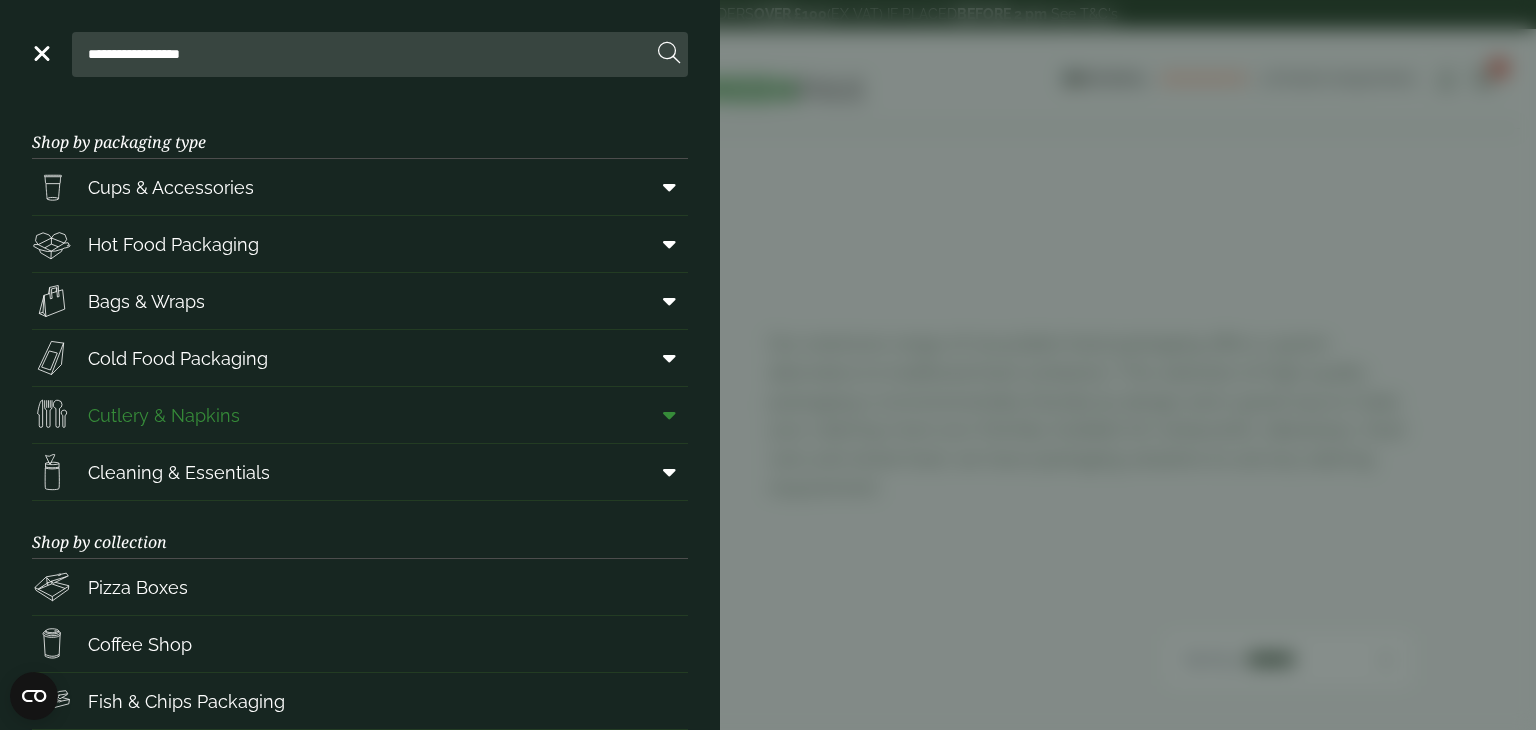 click on "Cutlery & Napkins" at bounding box center [164, 415] 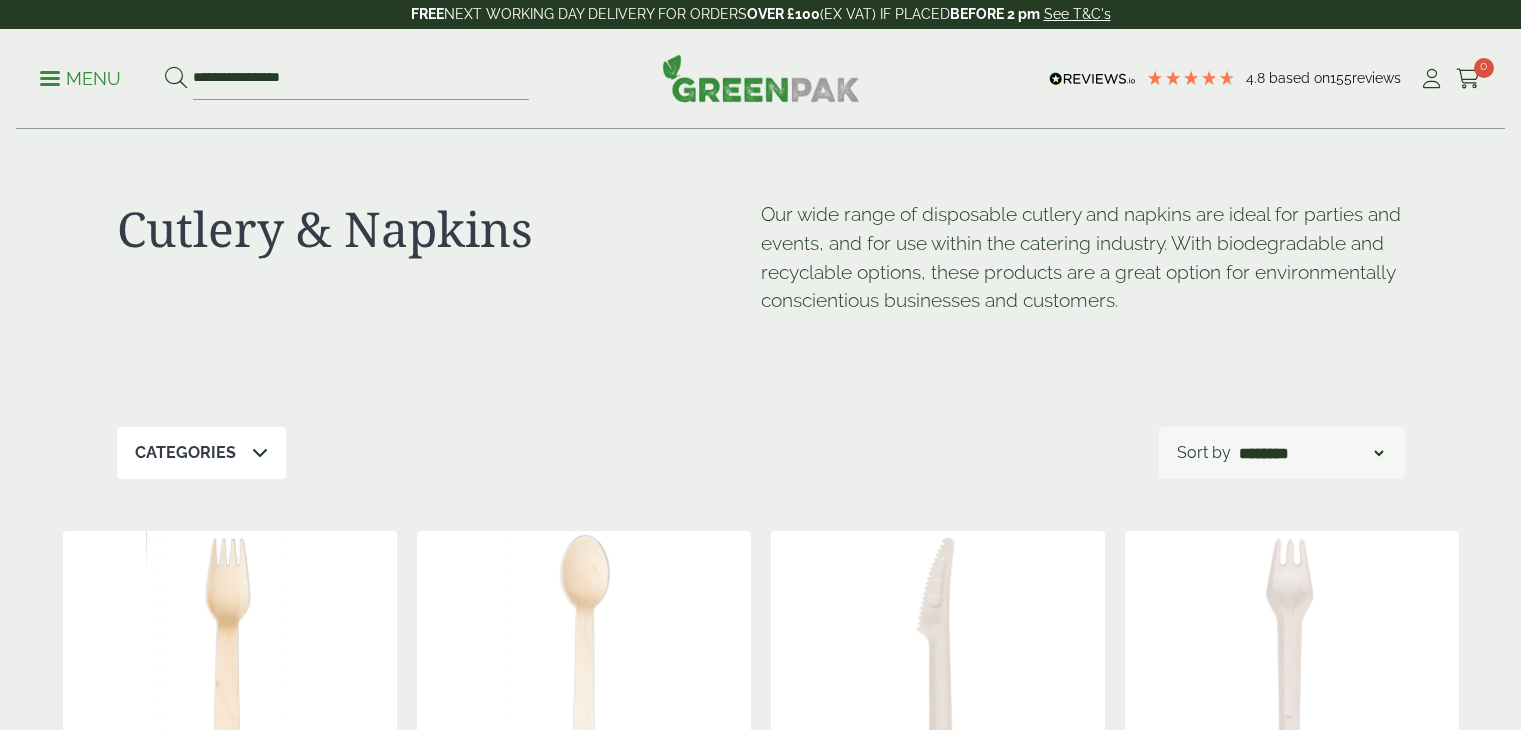 scroll, scrollTop: 0, scrollLeft: 0, axis: both 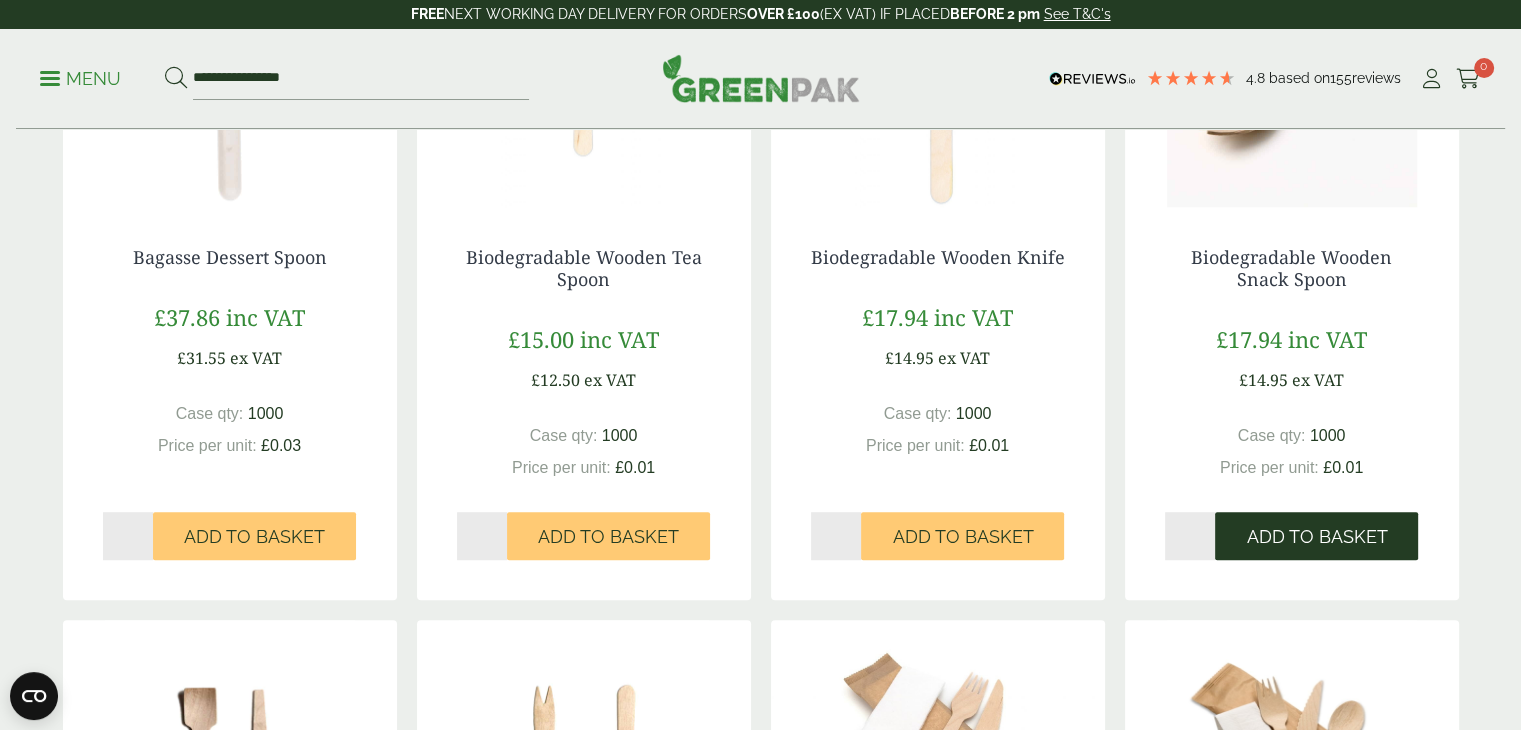 click on "Add to Basket" at bounding box center (1316, 537) 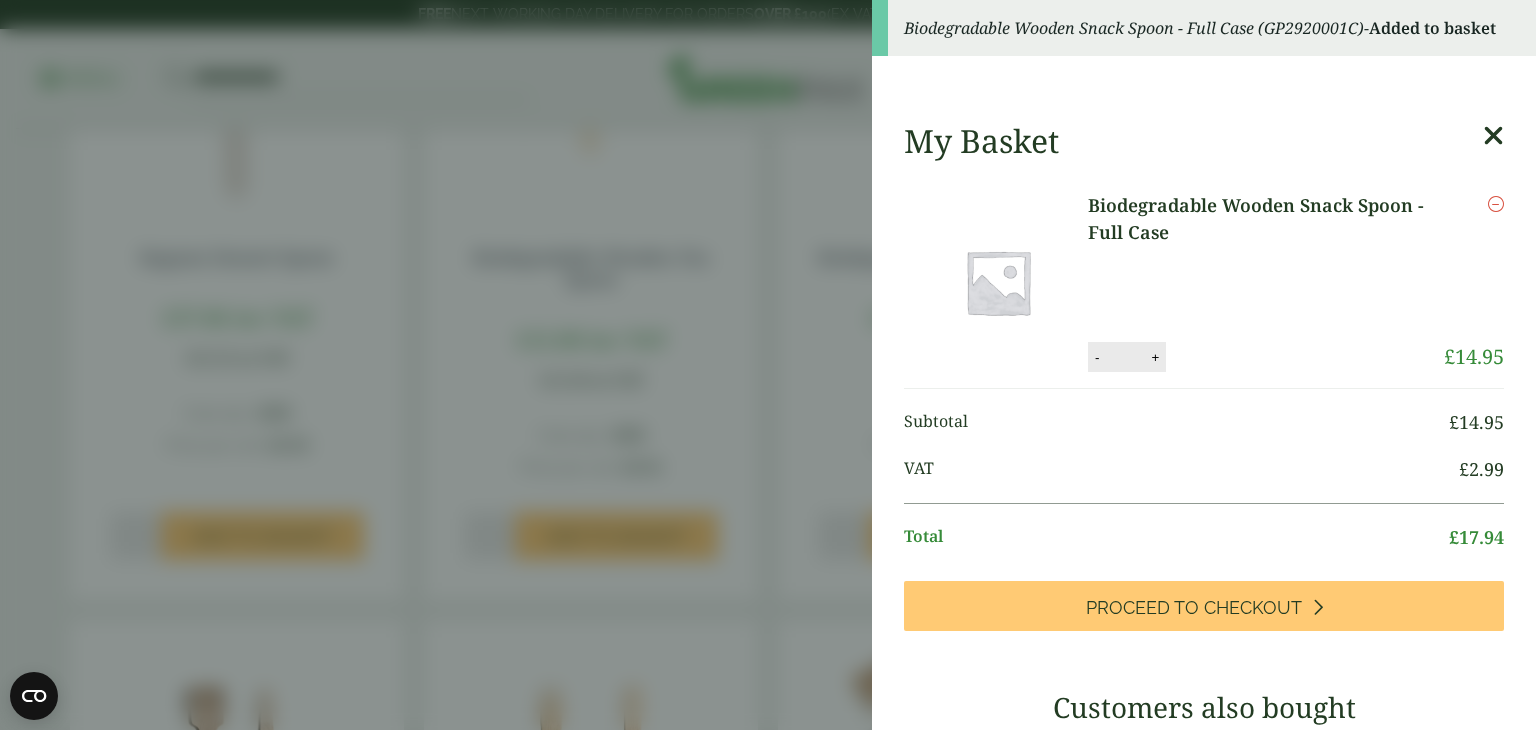 click at bounding box center (1493, 136) 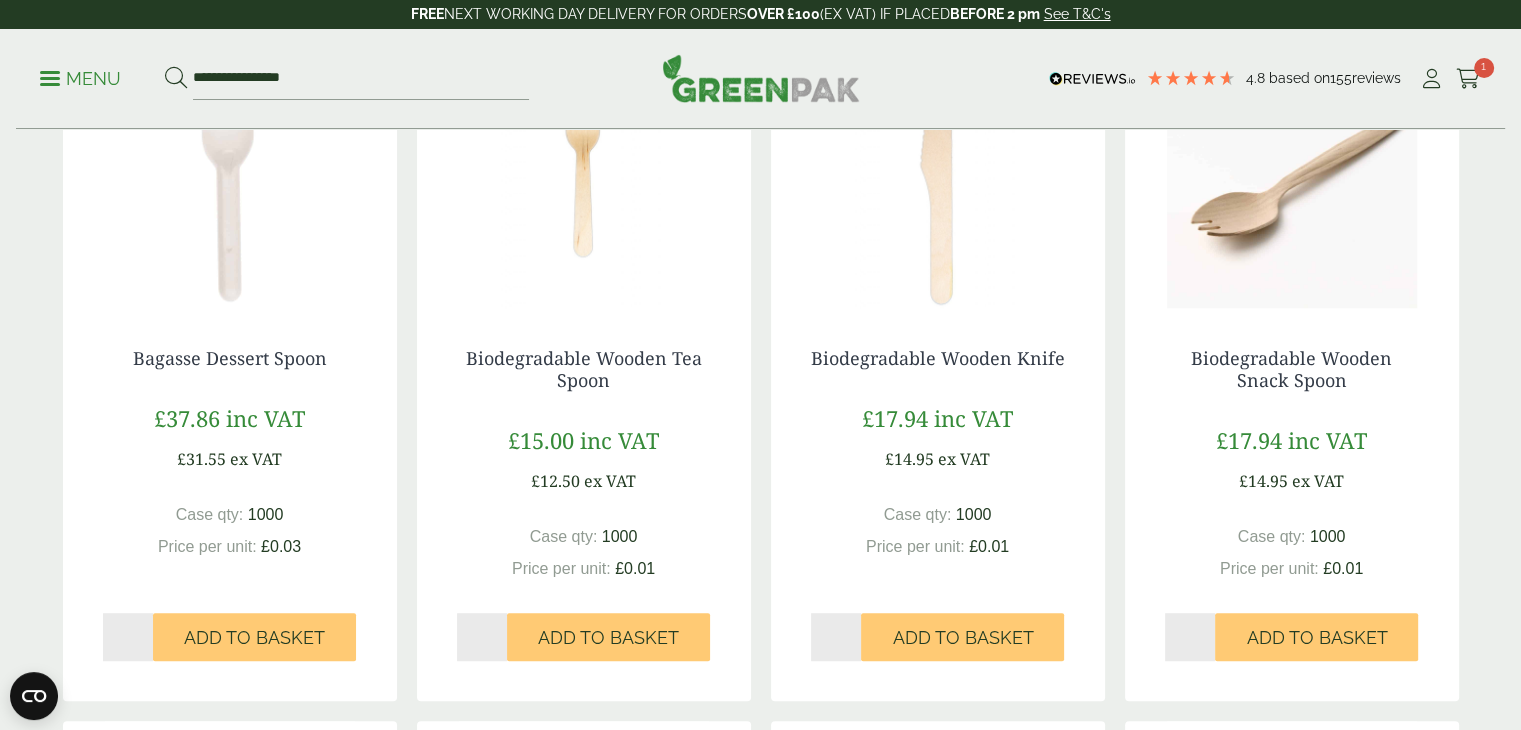 scroll, scrollTop: 1187, scrollLeft: 0, axis: vertical 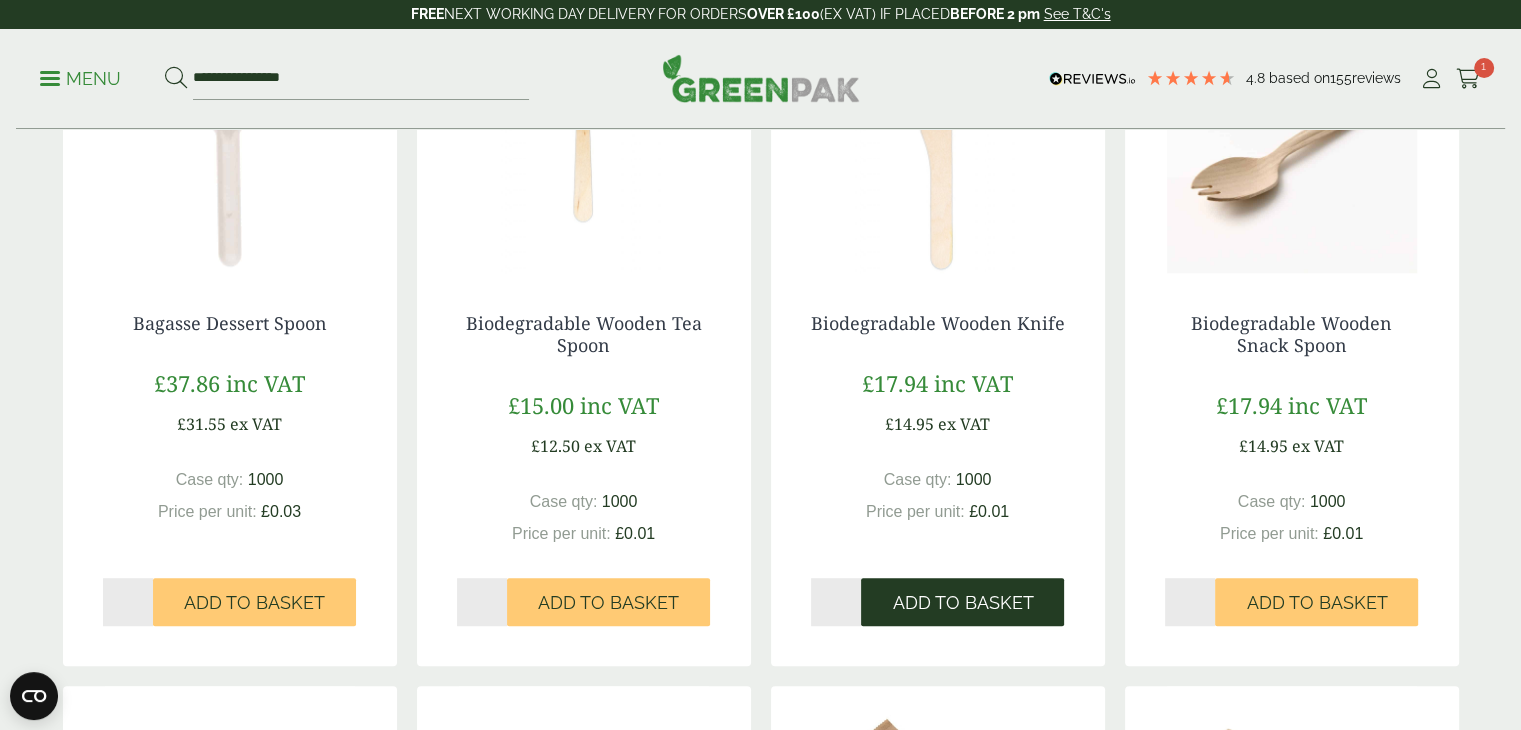 click on "Add to Basket" at bounding box center (962, 603) 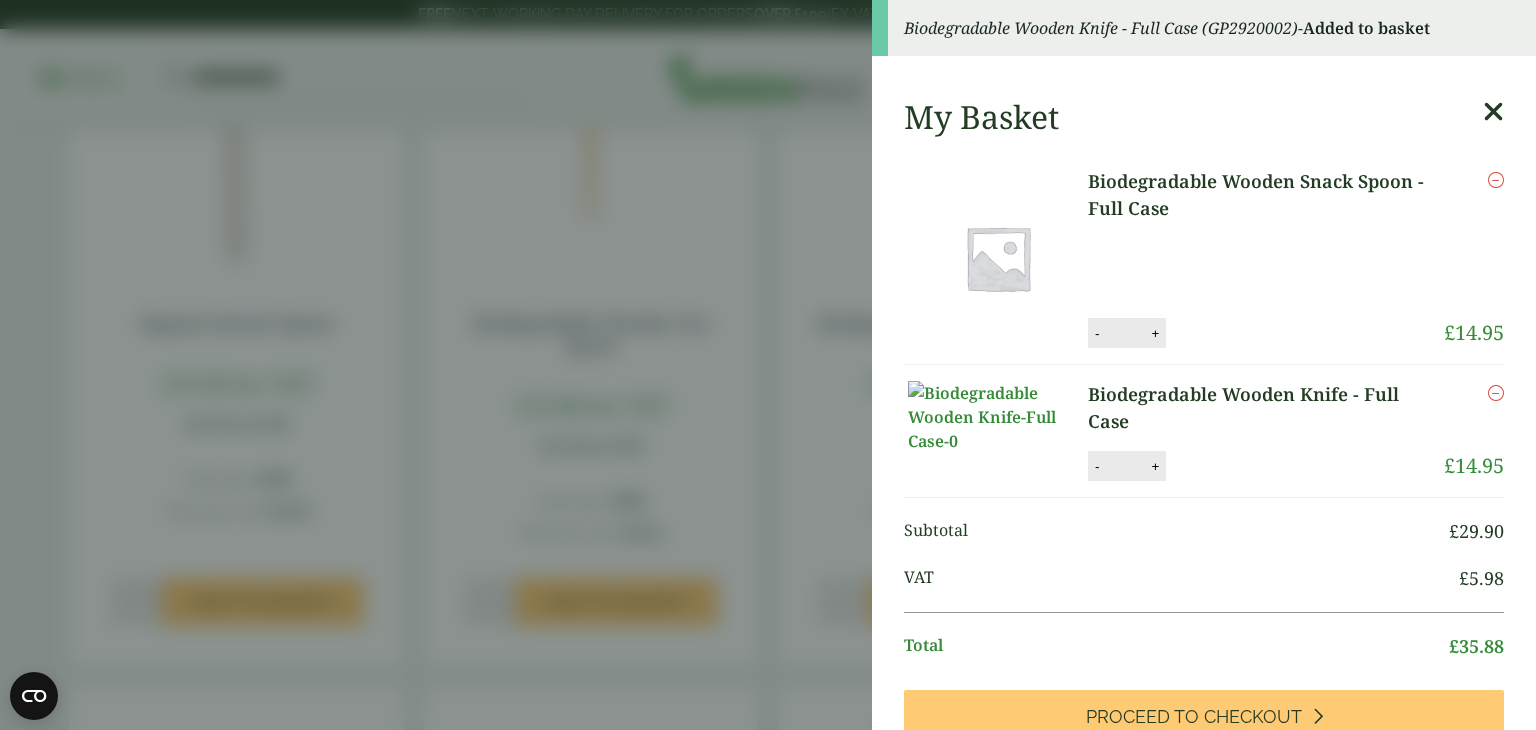 click at bounding box center (1493, 112) 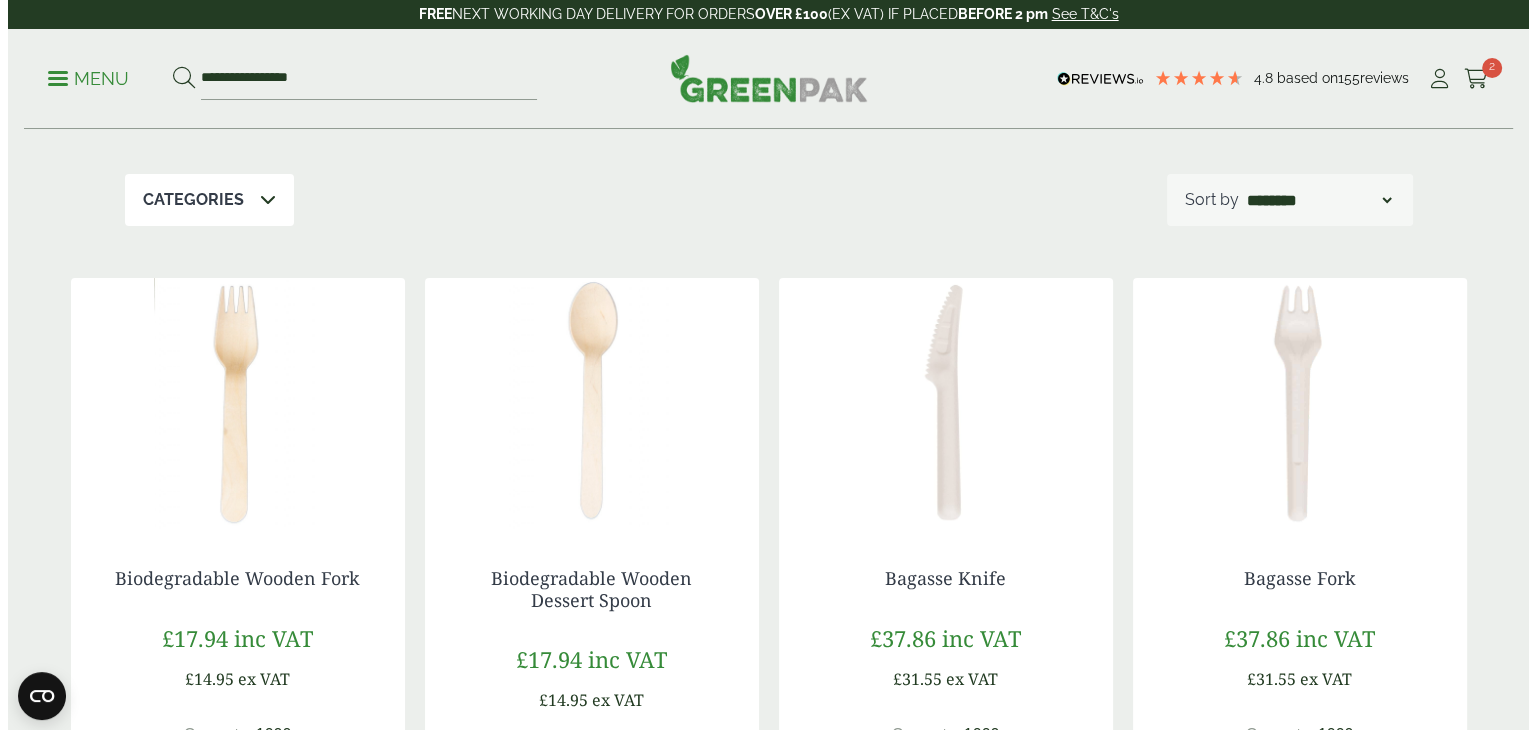 scroll, scrollTop: 0, scrollLeft: 0, axis: both 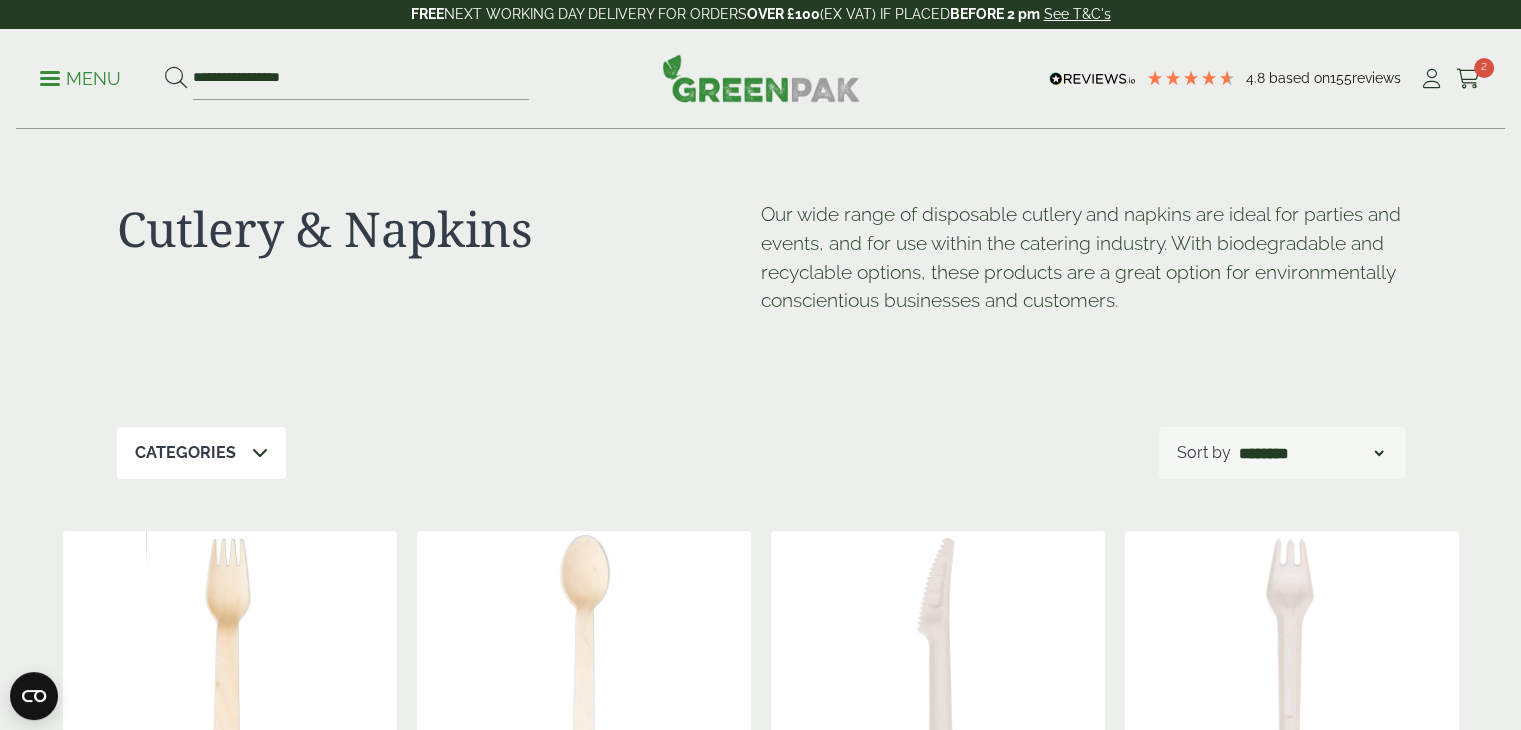 click on "Menu" at bounding box center (80, 79) 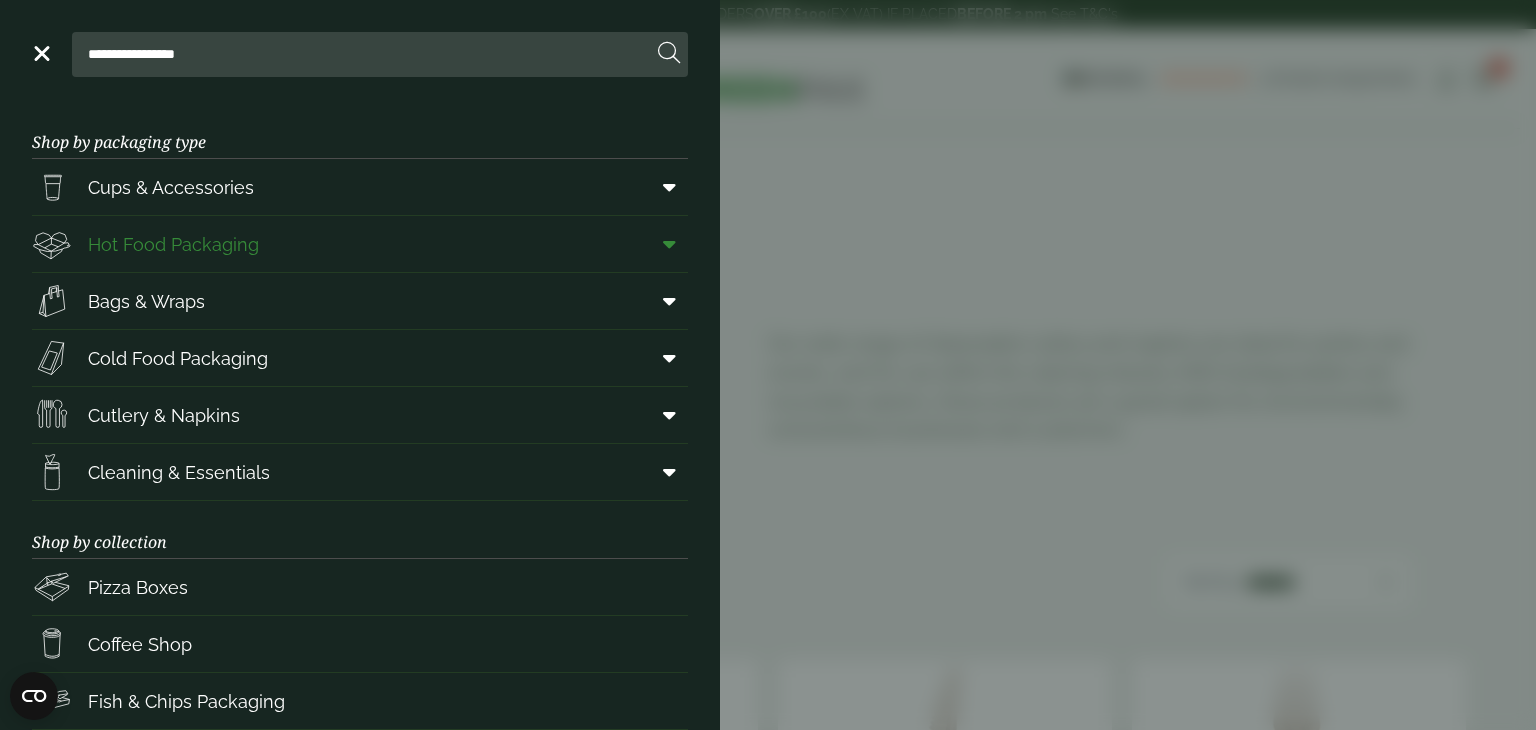 click on "Hot Food Packaging" at bounding box center (173, 244) 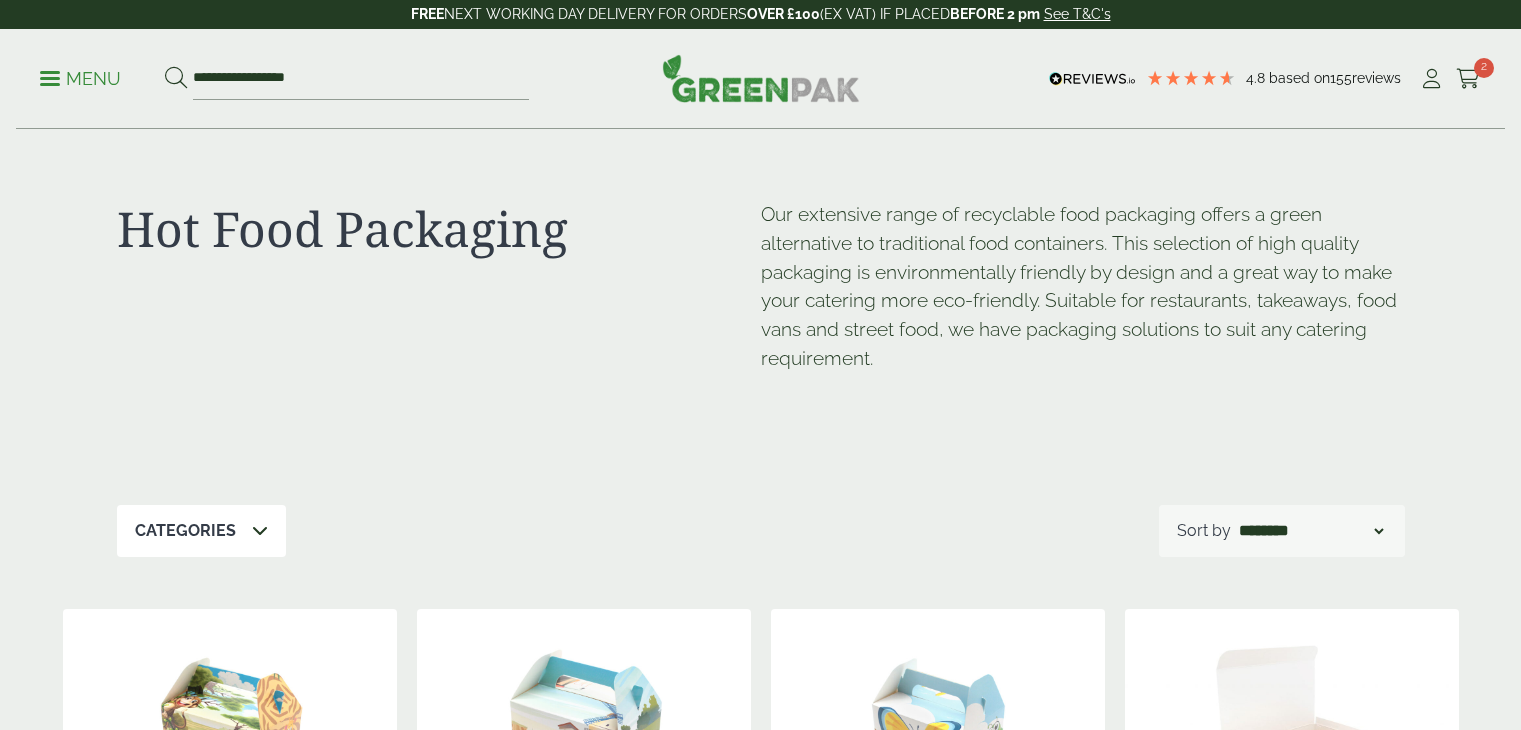 scroll, scrollTop: 0, scrollLeft: 0, axis: both 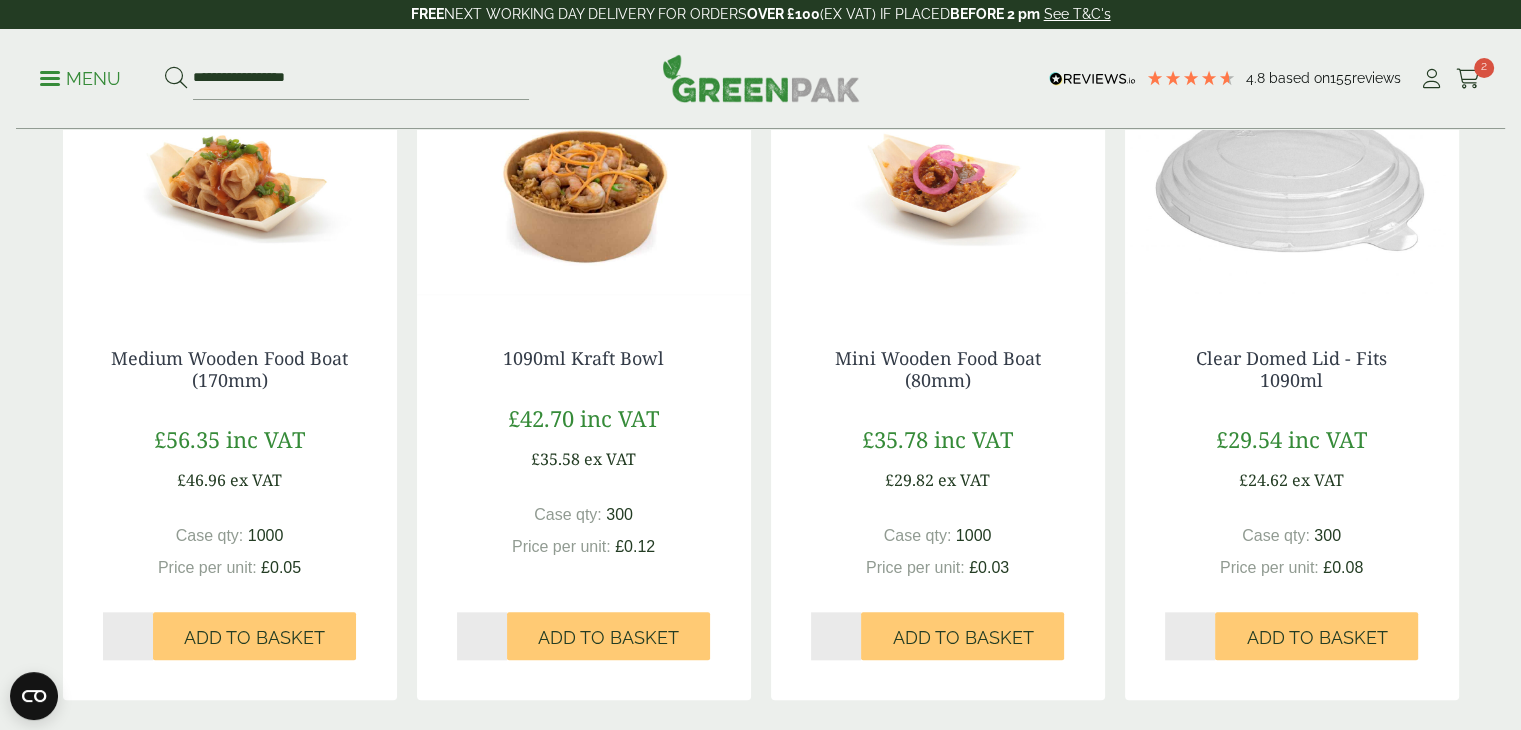 type on "*" 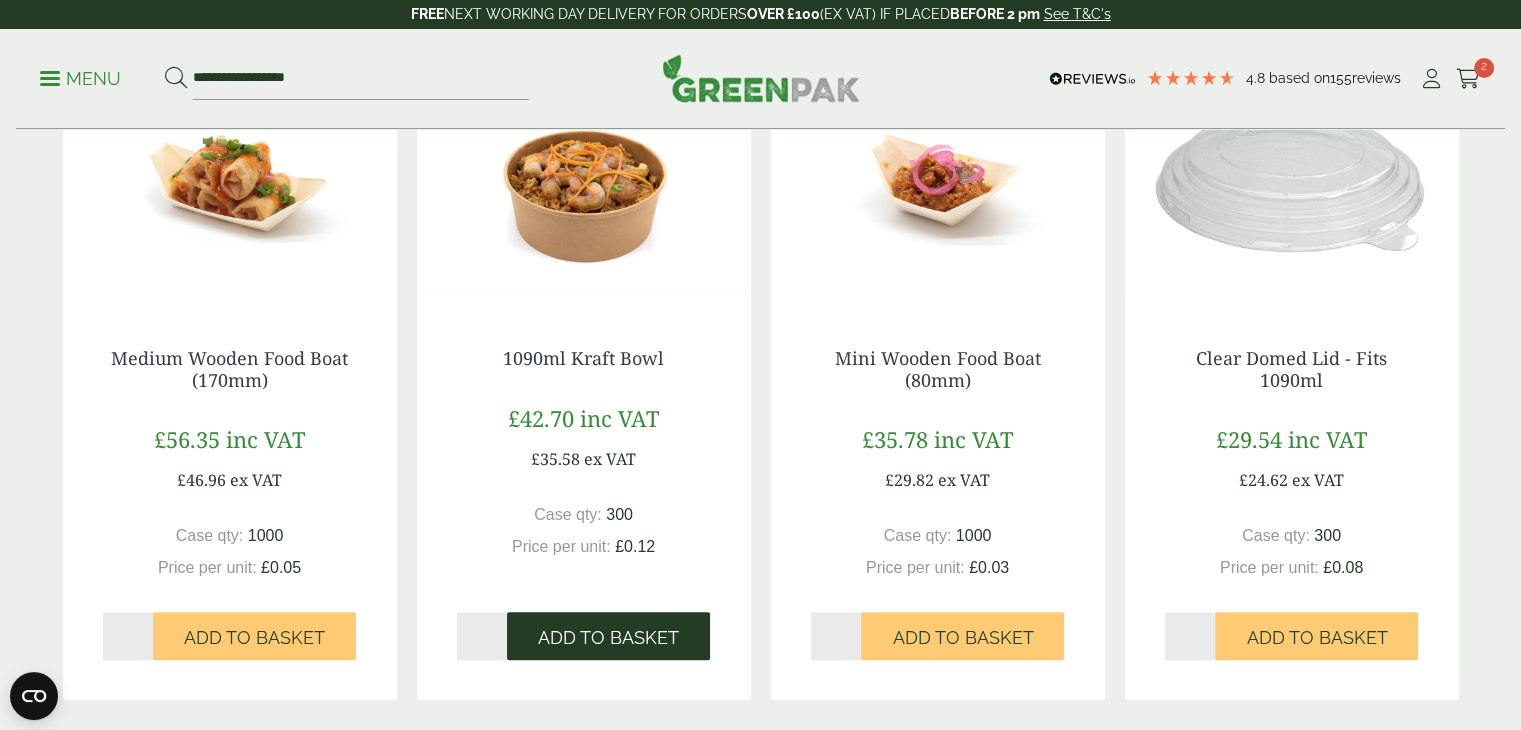 click on "Add to Basket" at bounding box center [608, 638] 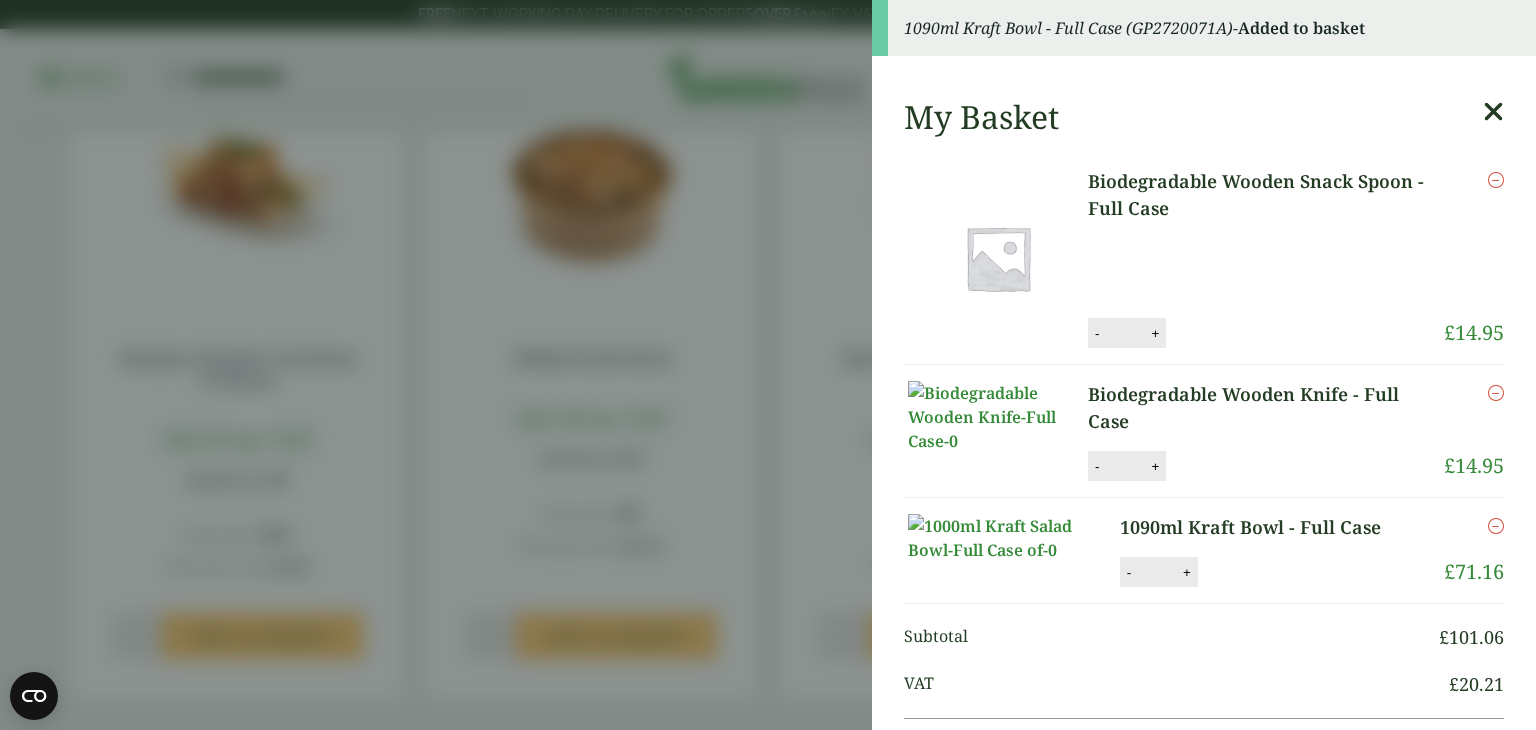 click at bounding box center [1493, 112] 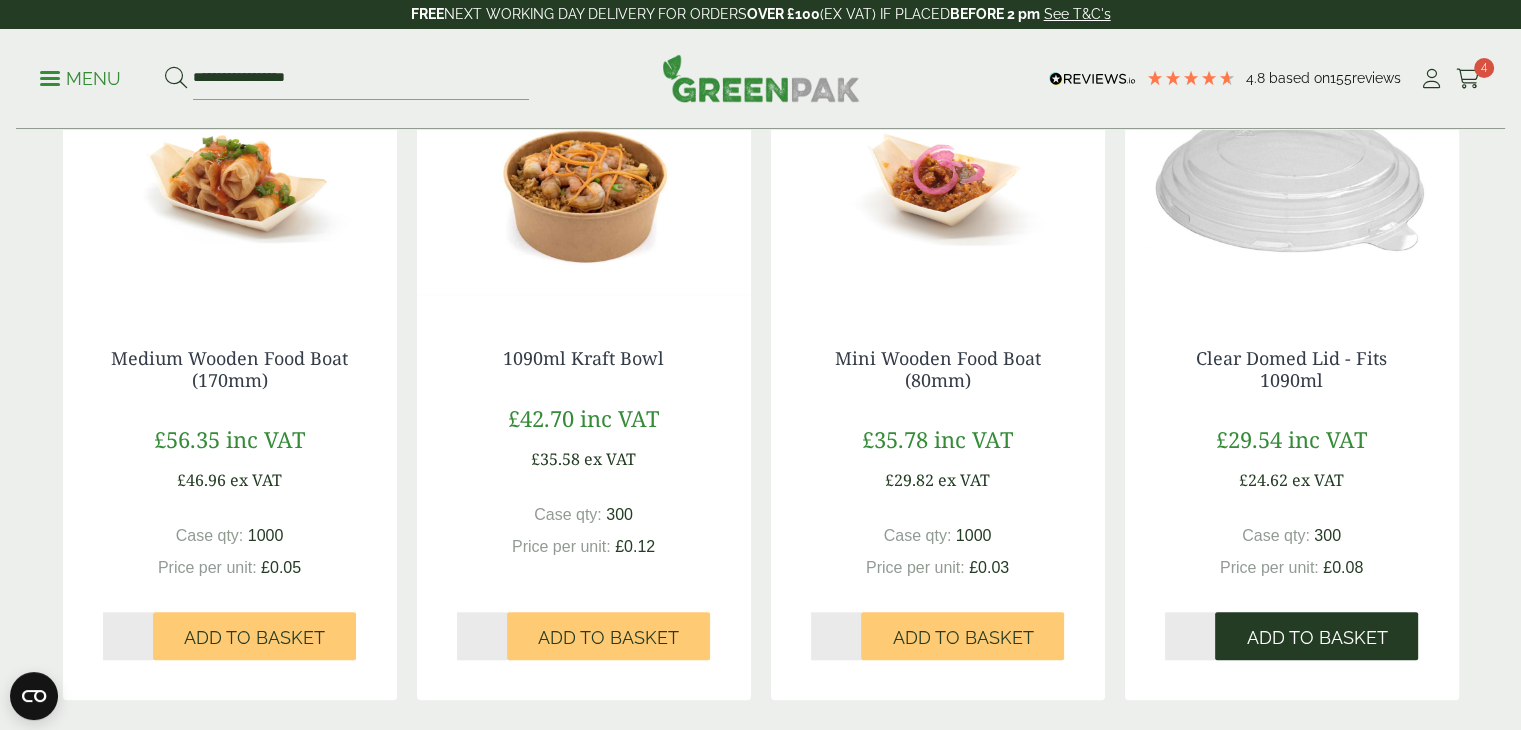 click on "Add to Basket" at bounding box center (1316, 638) 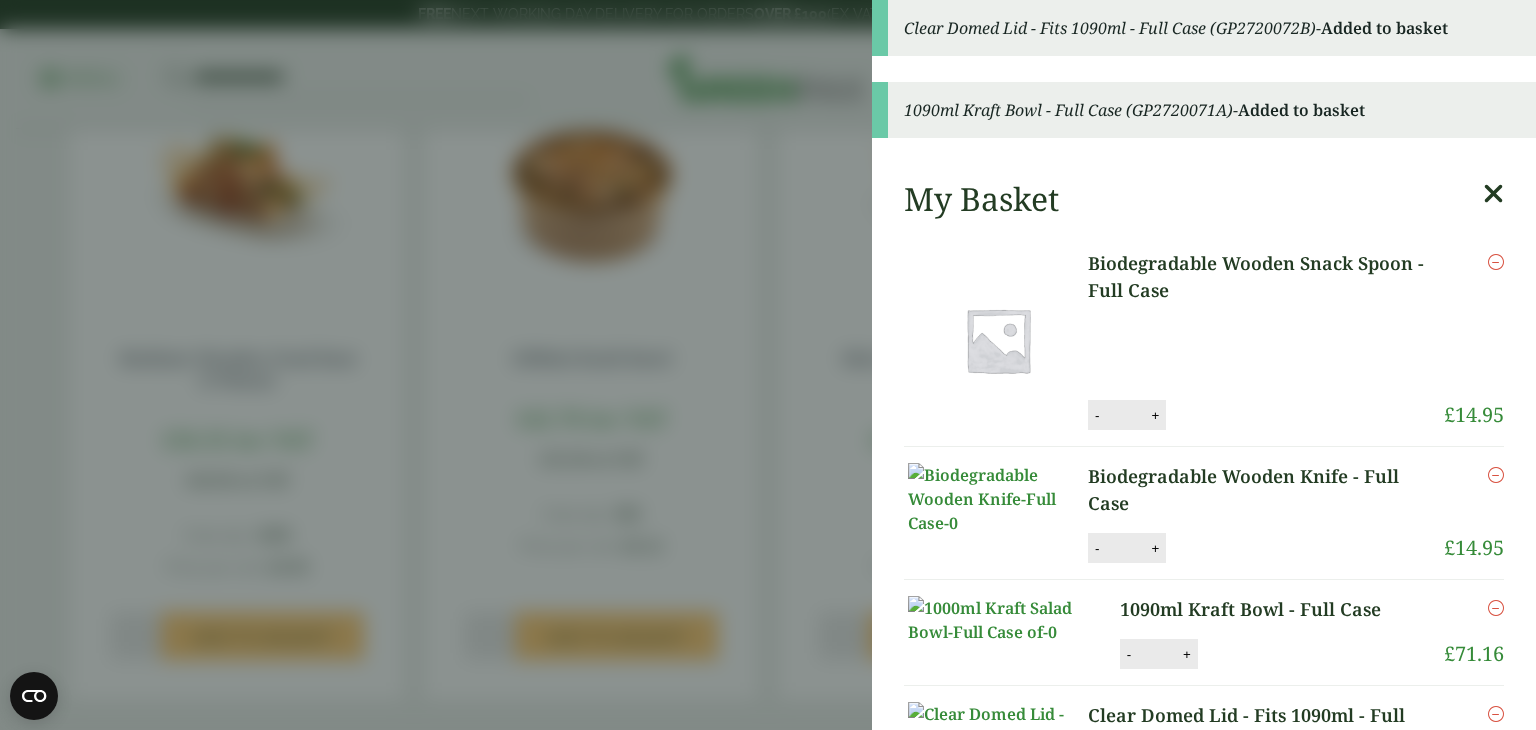 click at bounding box center [1493, 194] 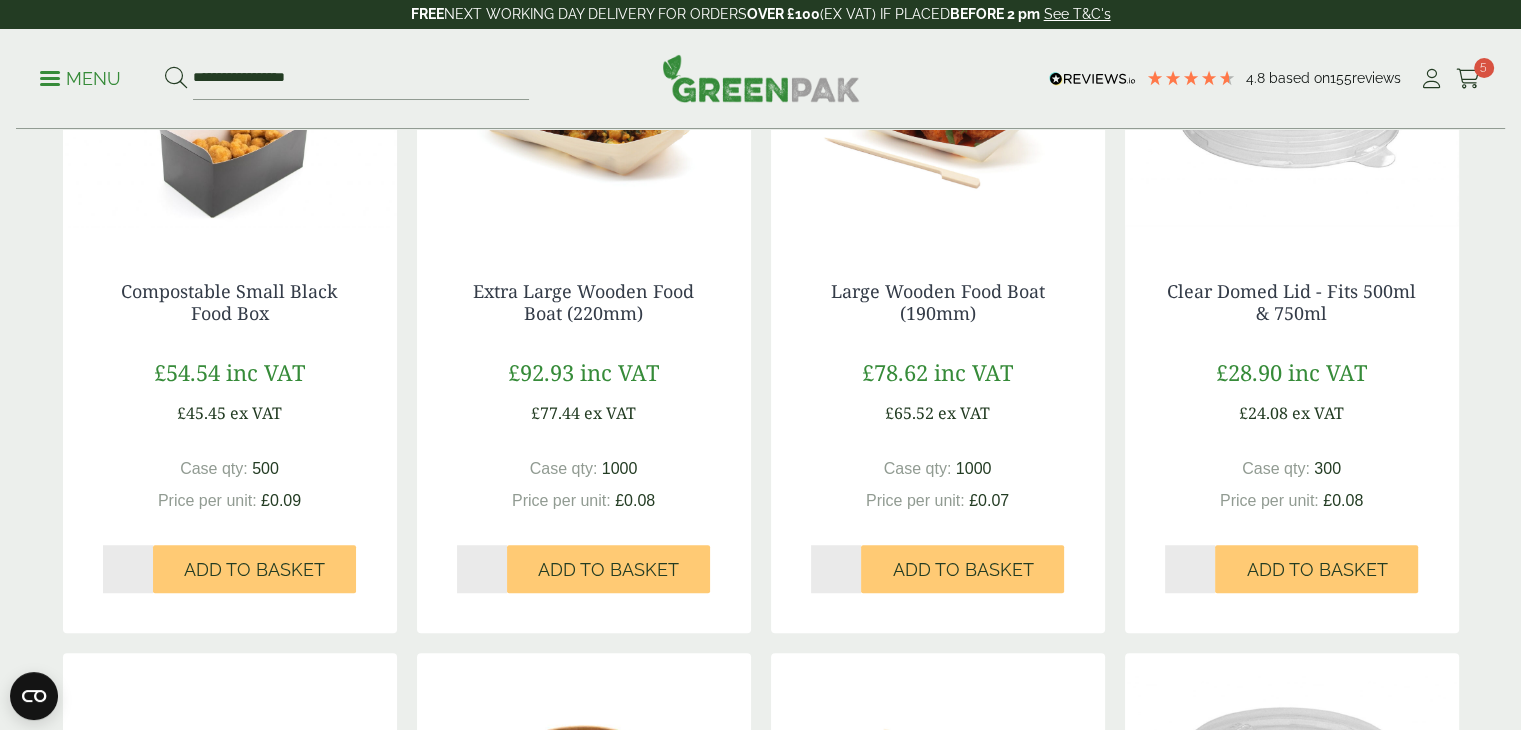 scroll, scrollTop: 1316, scrollLeft: 0, axis: vertical 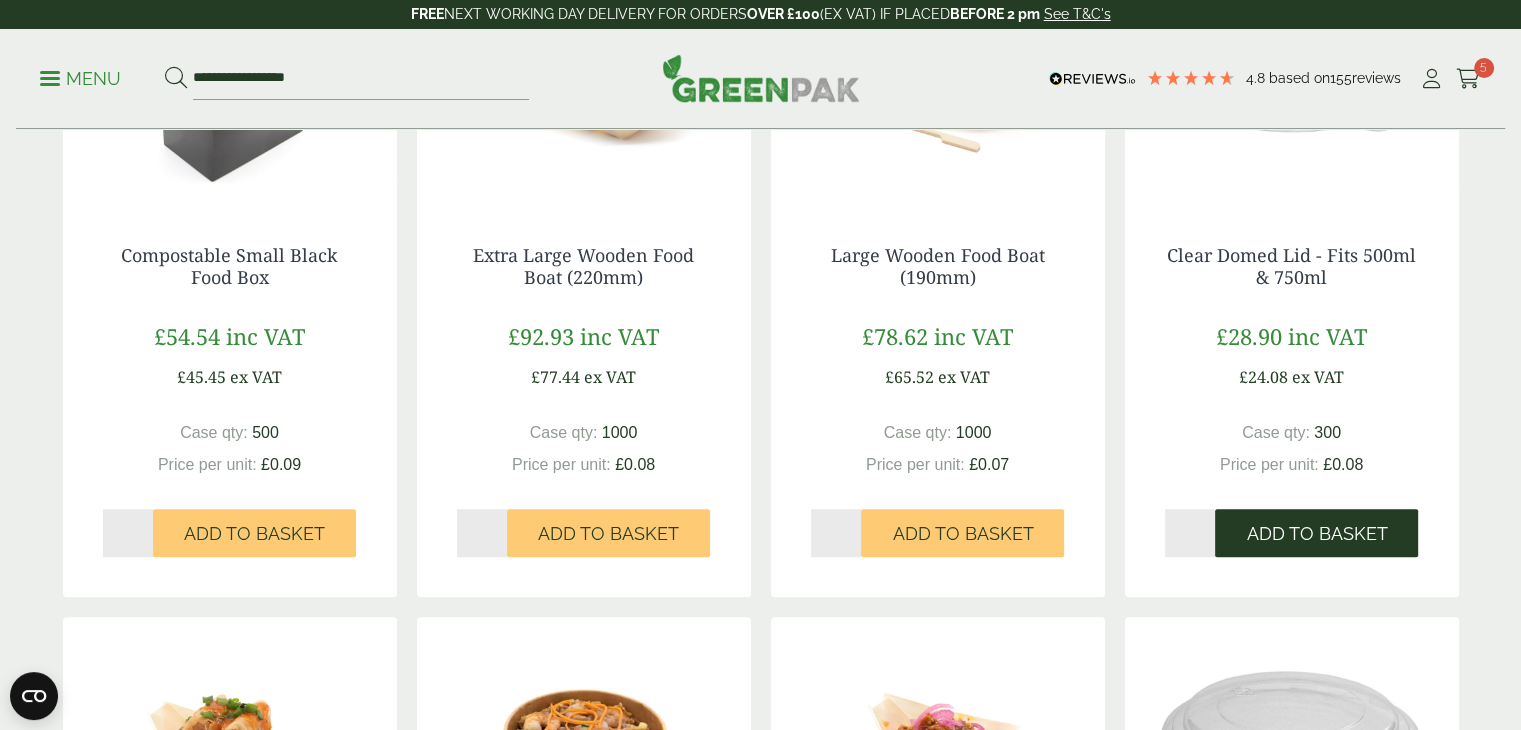 click on "Add to Basket" at bounding box center [1316, 534] 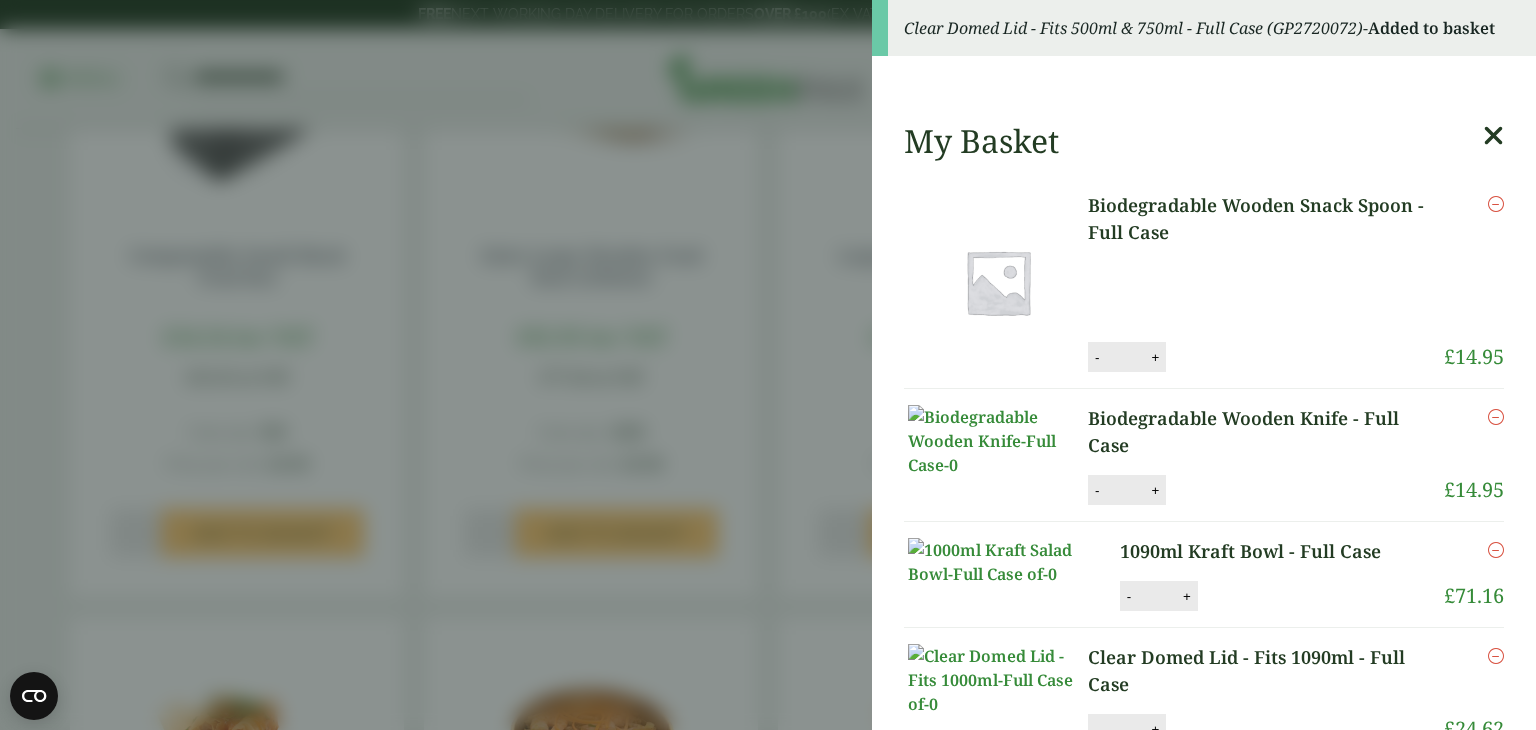 click at bounding box center [1493, 136] 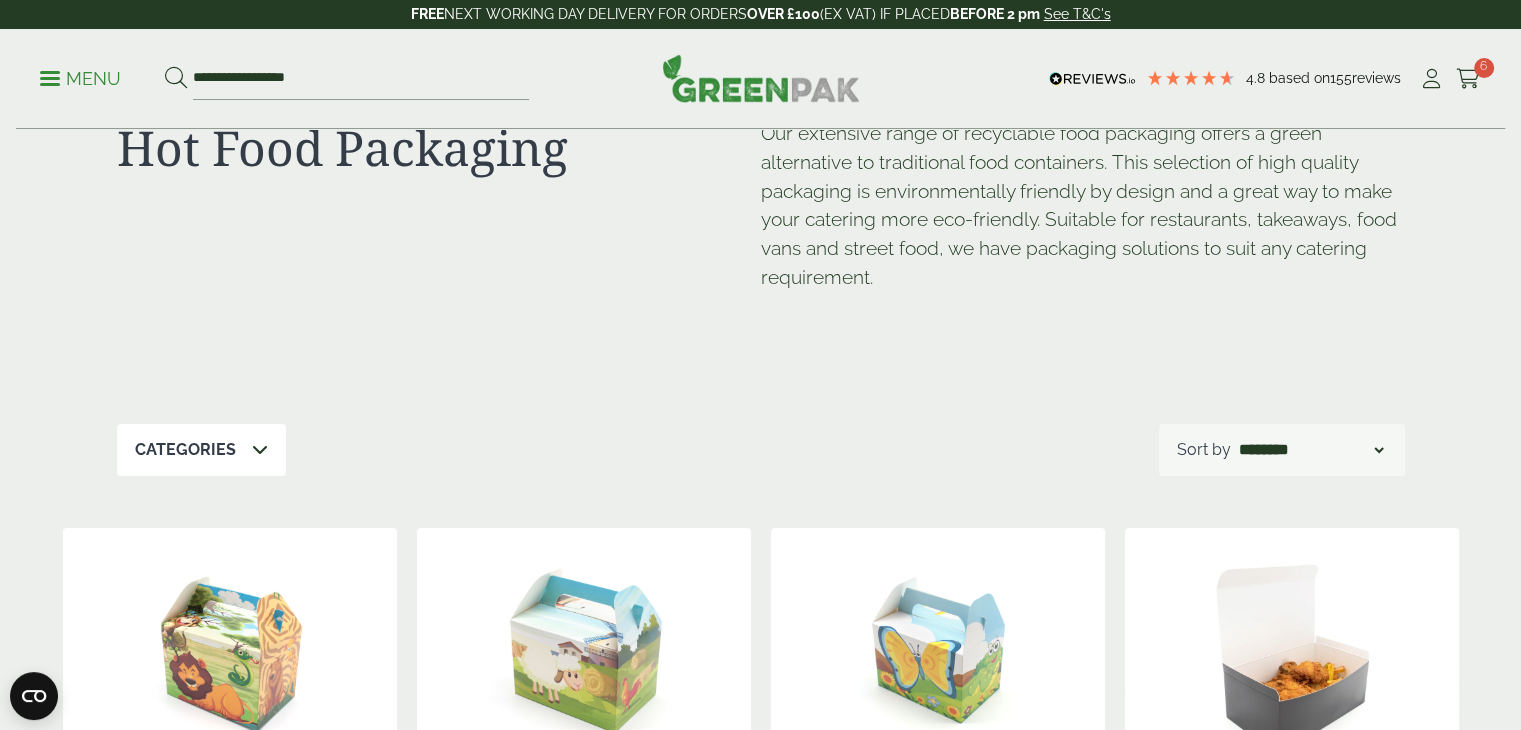 scroll, scrollTop: 0, scrollLeft: 0, axis: both 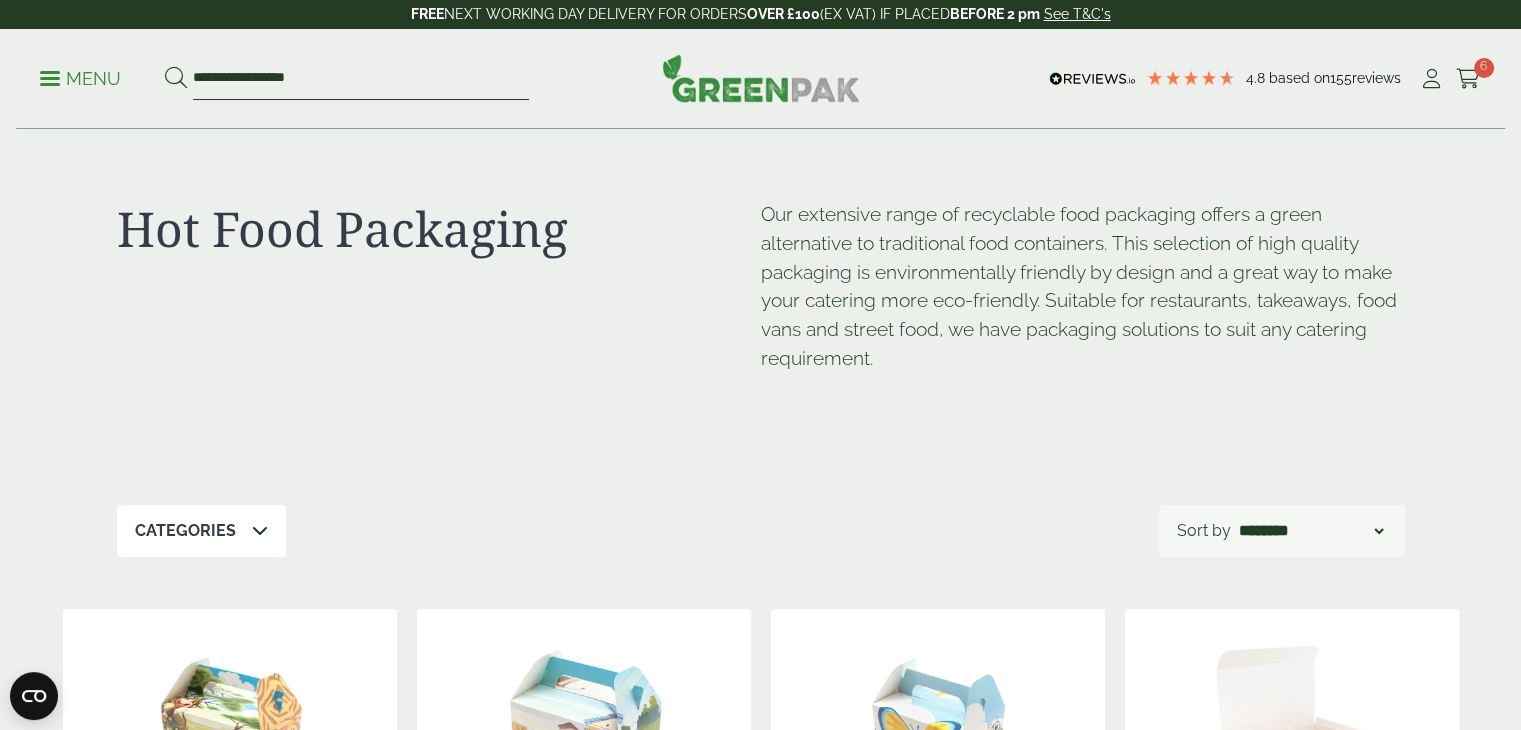 click on "**********" at bounding box center [361, 79] 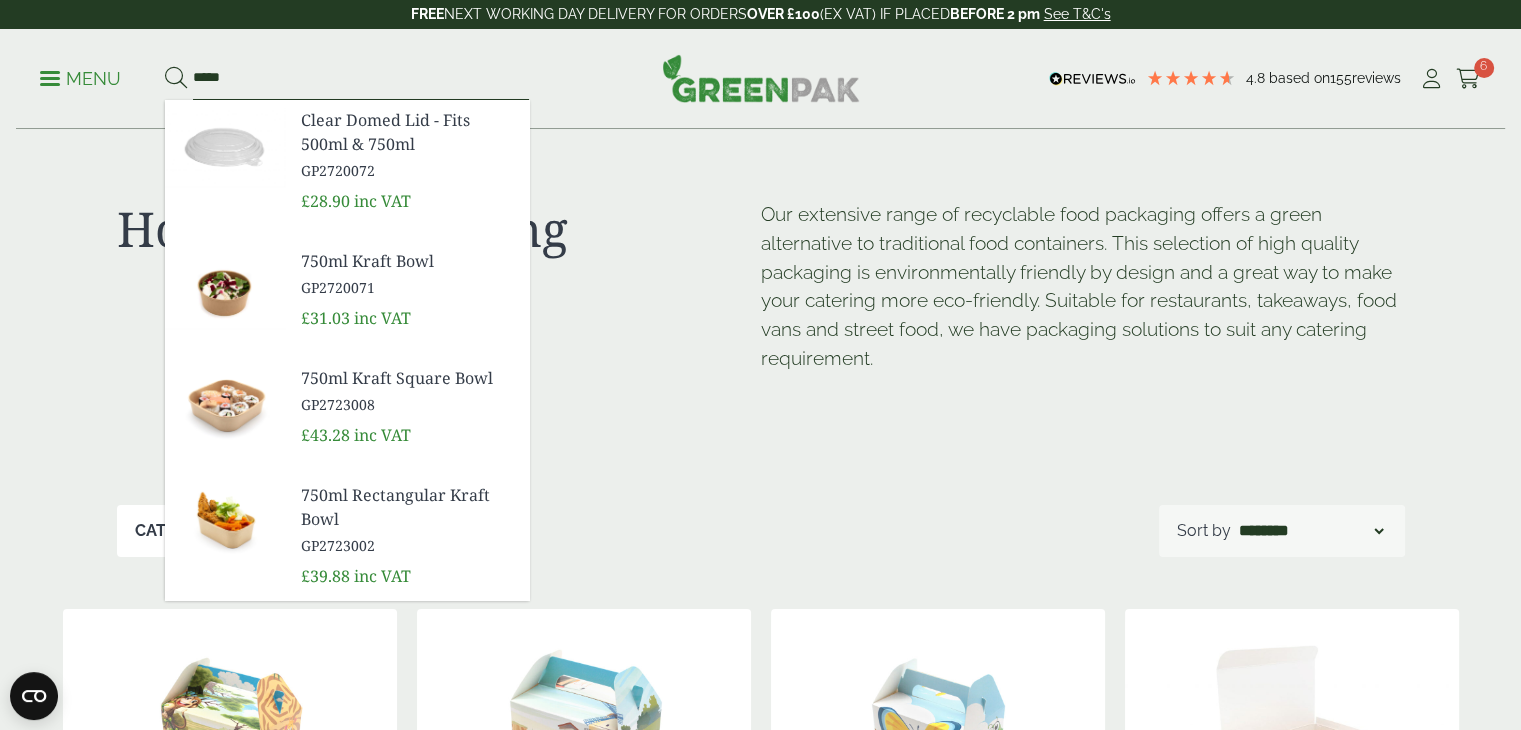 type on "*****" 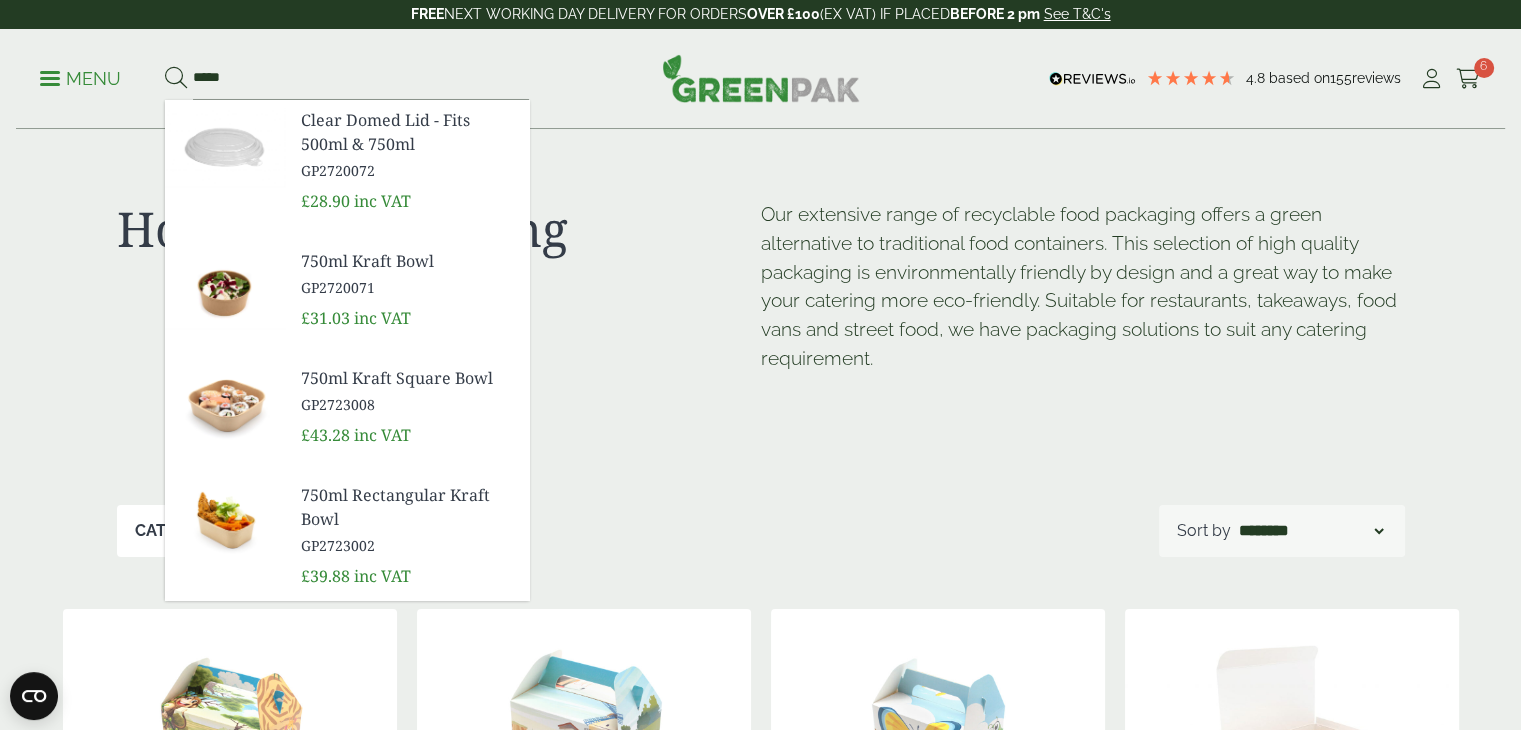 click on "GP2720071" at bounding box center (407, 287) 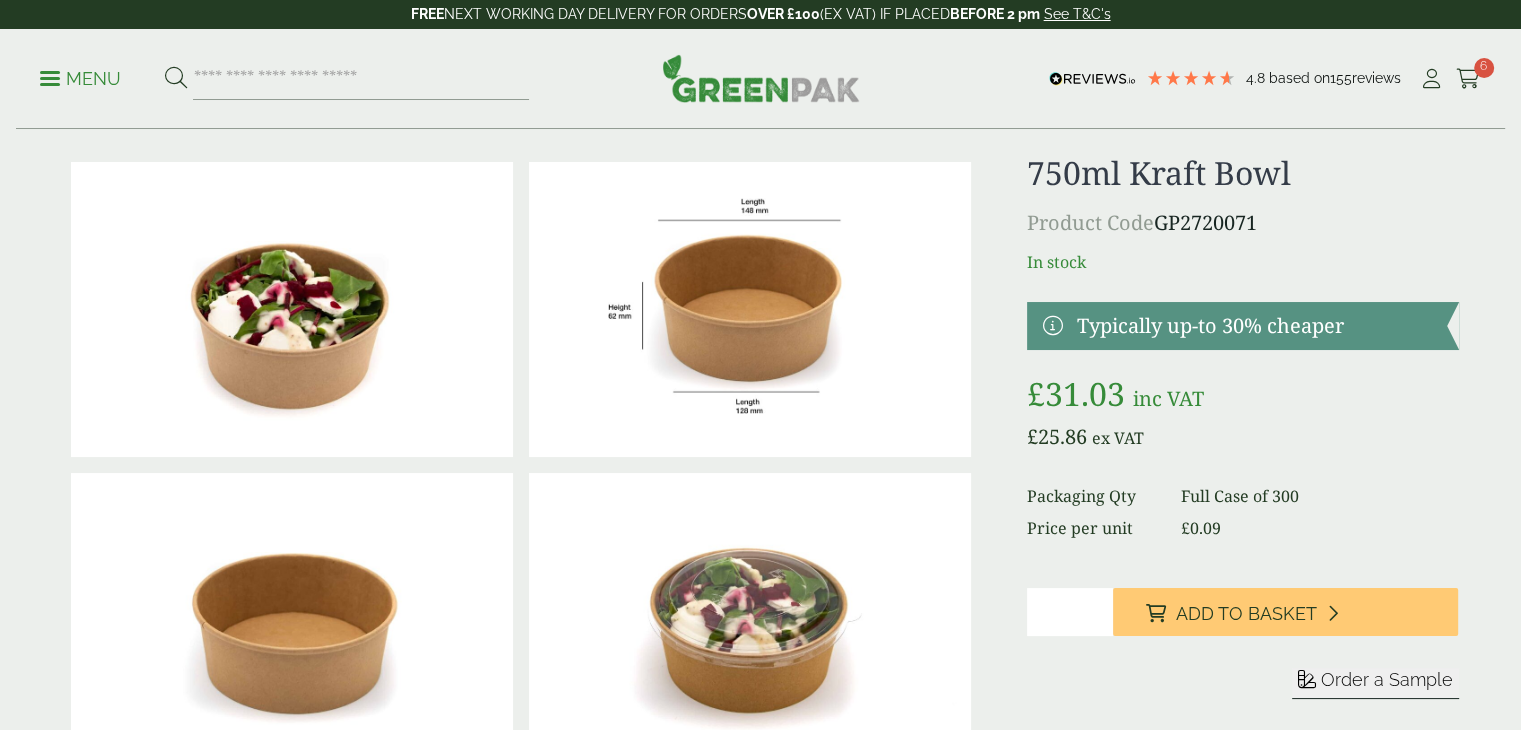 scroll, scrollTop: 0, scrollLeft: 0, axis: both 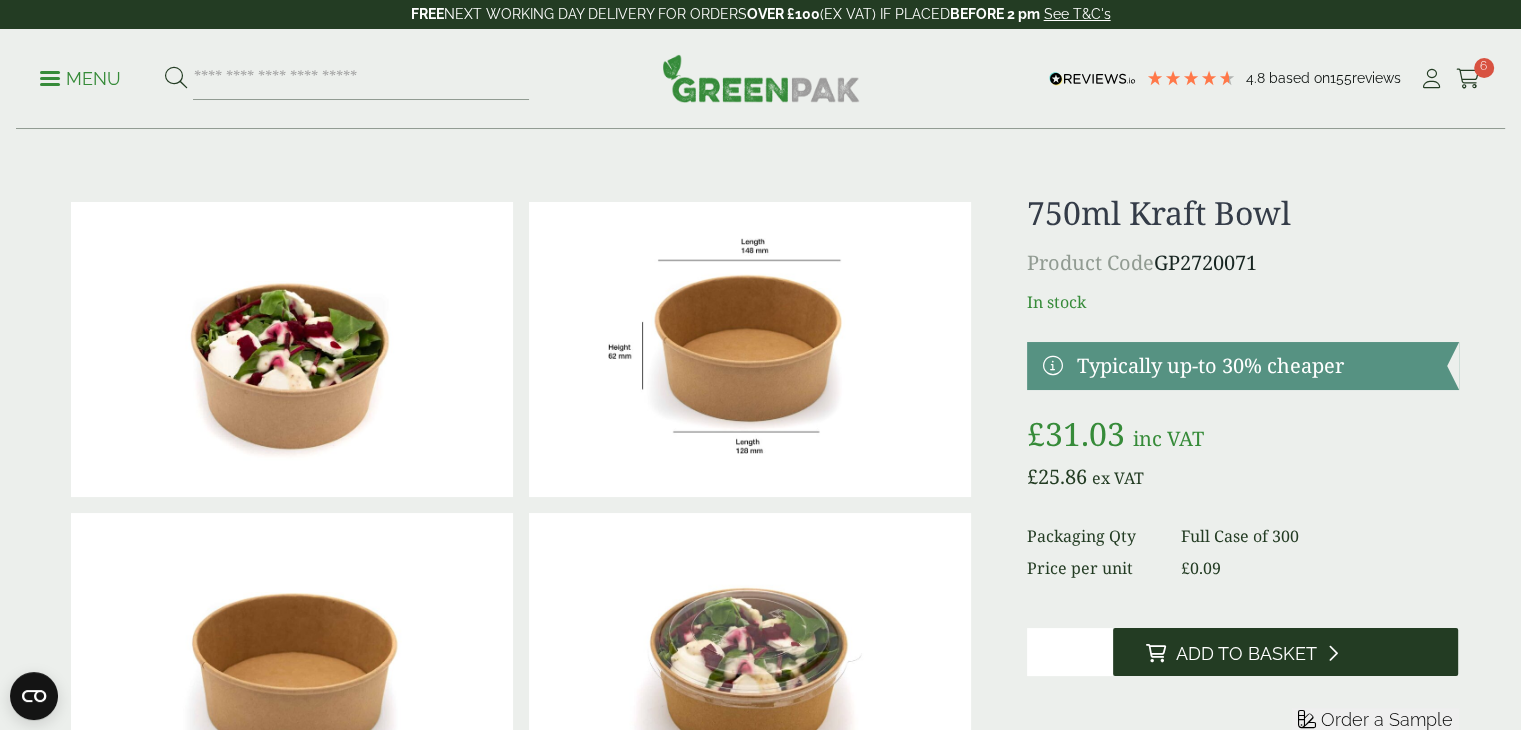 click on "Add to Basket" at bounding box center (1245, 654) 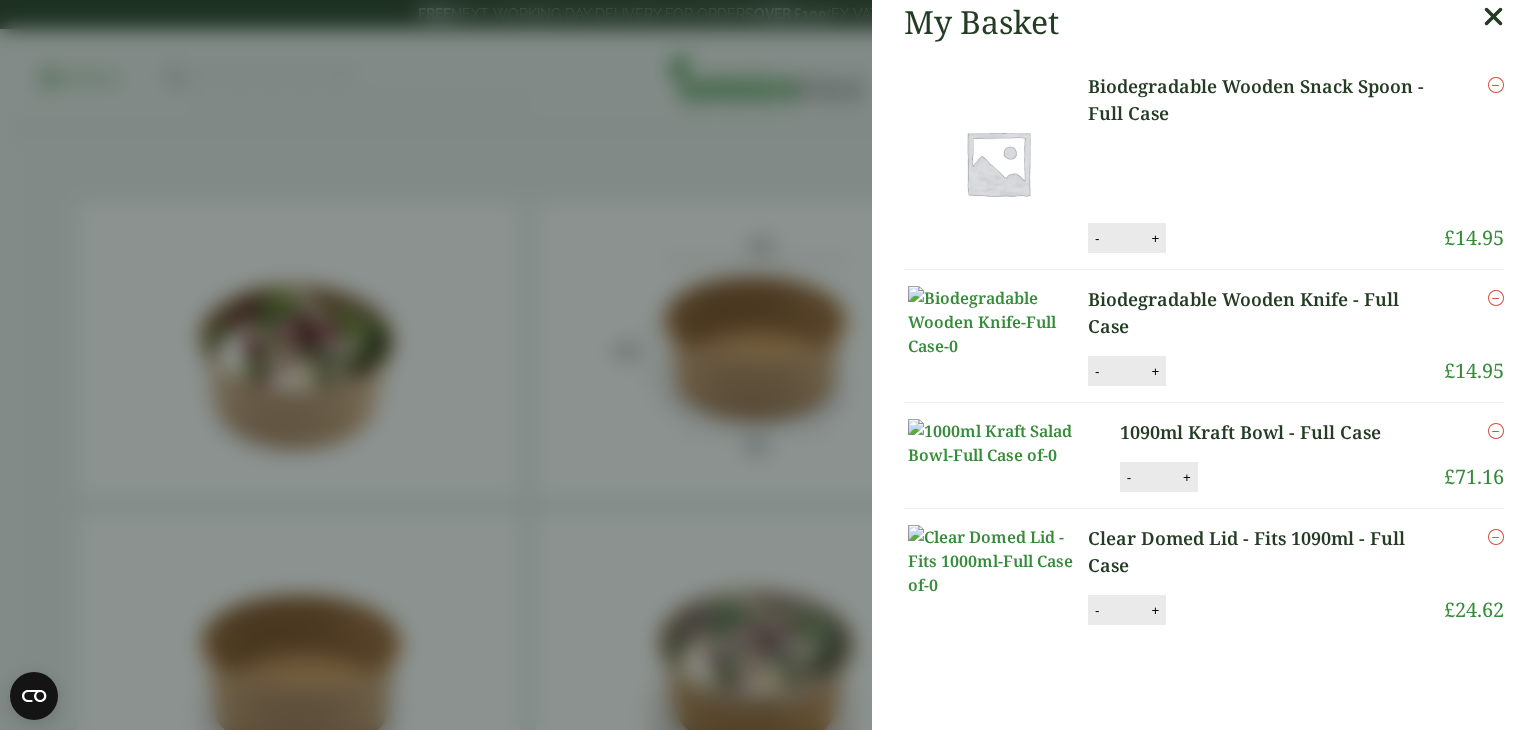 scroll, scrollTop: 0, scrollLeft: 0, axis: both 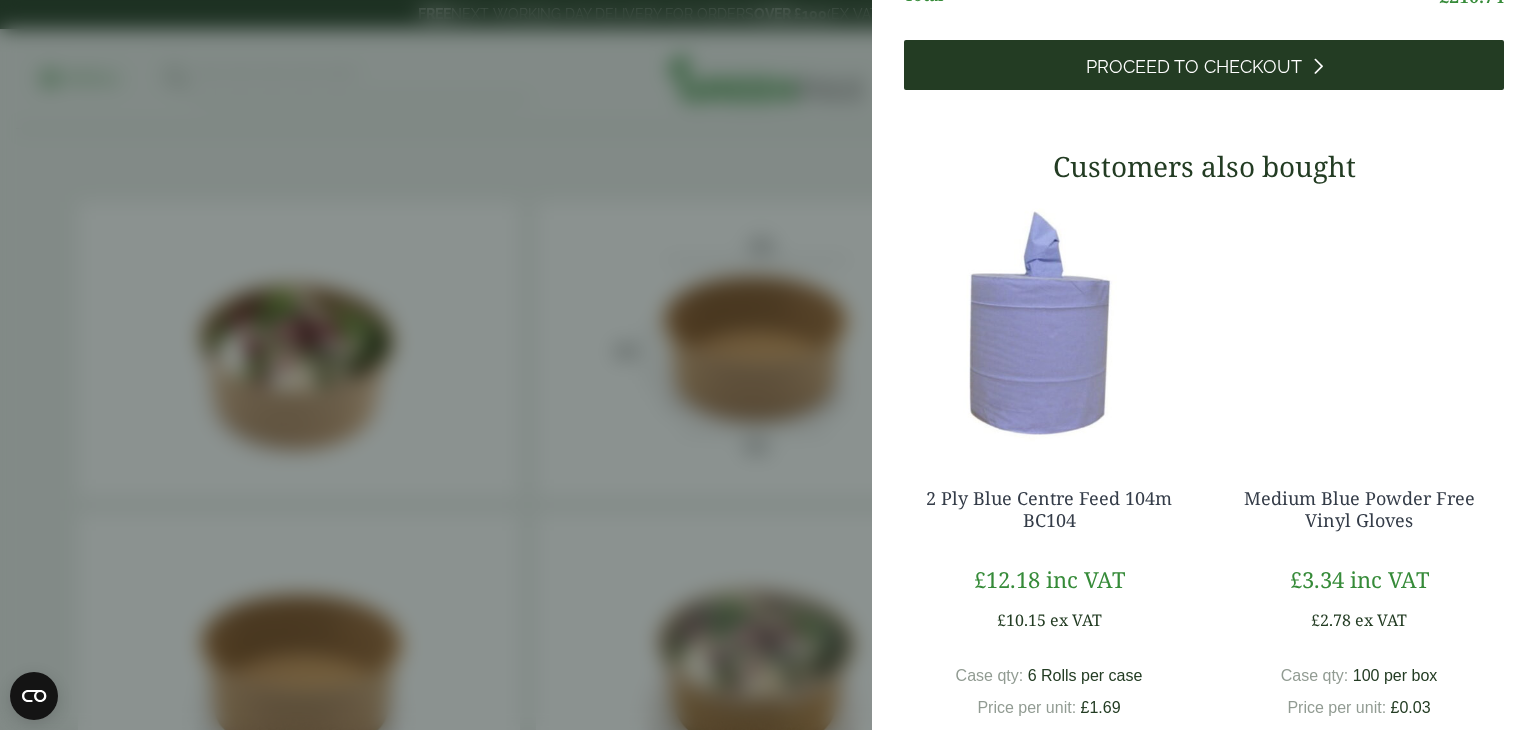 click on "Proceed to Checkout" at bounding box center (1194, 67) 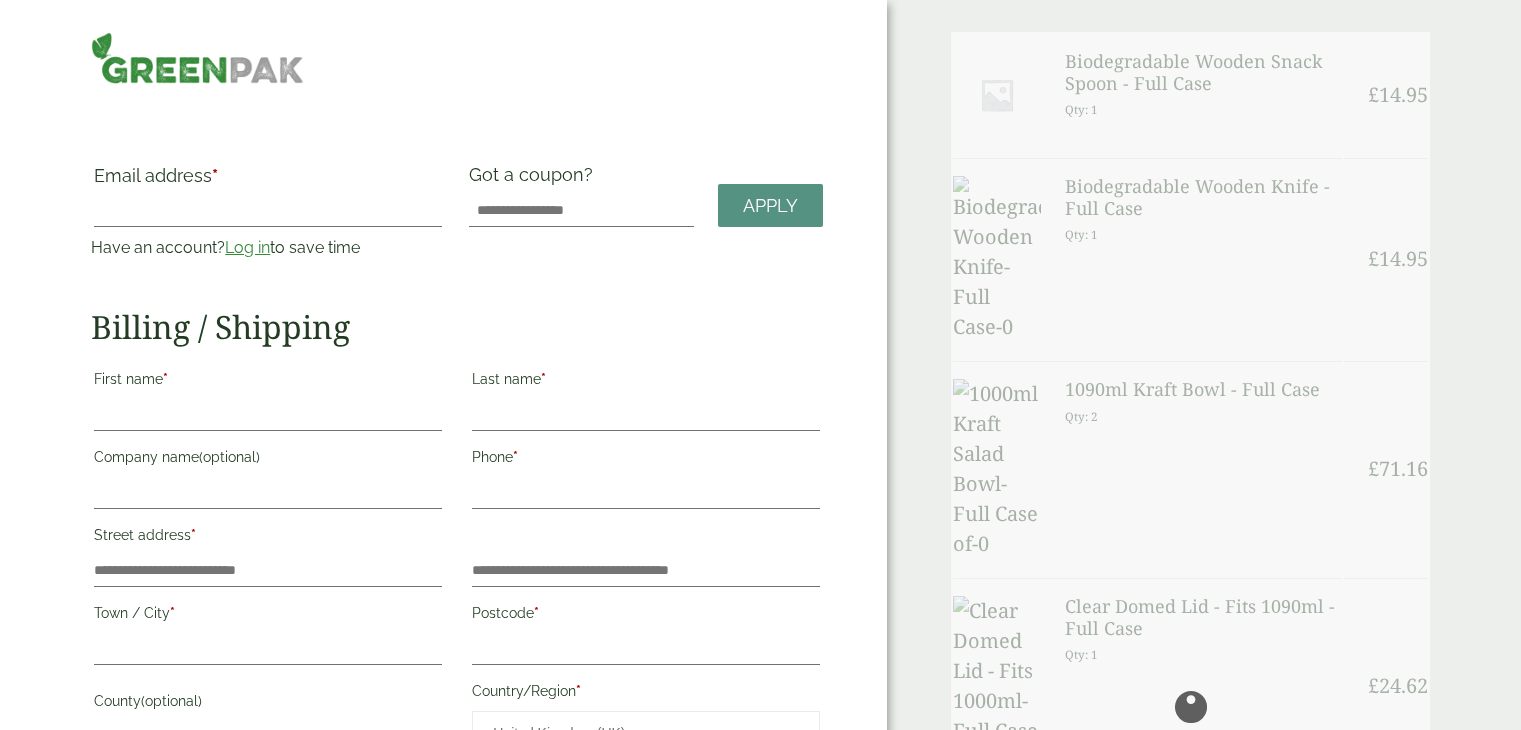 scroll, scrollTop: 0, scrollLeft: 0, axis: both 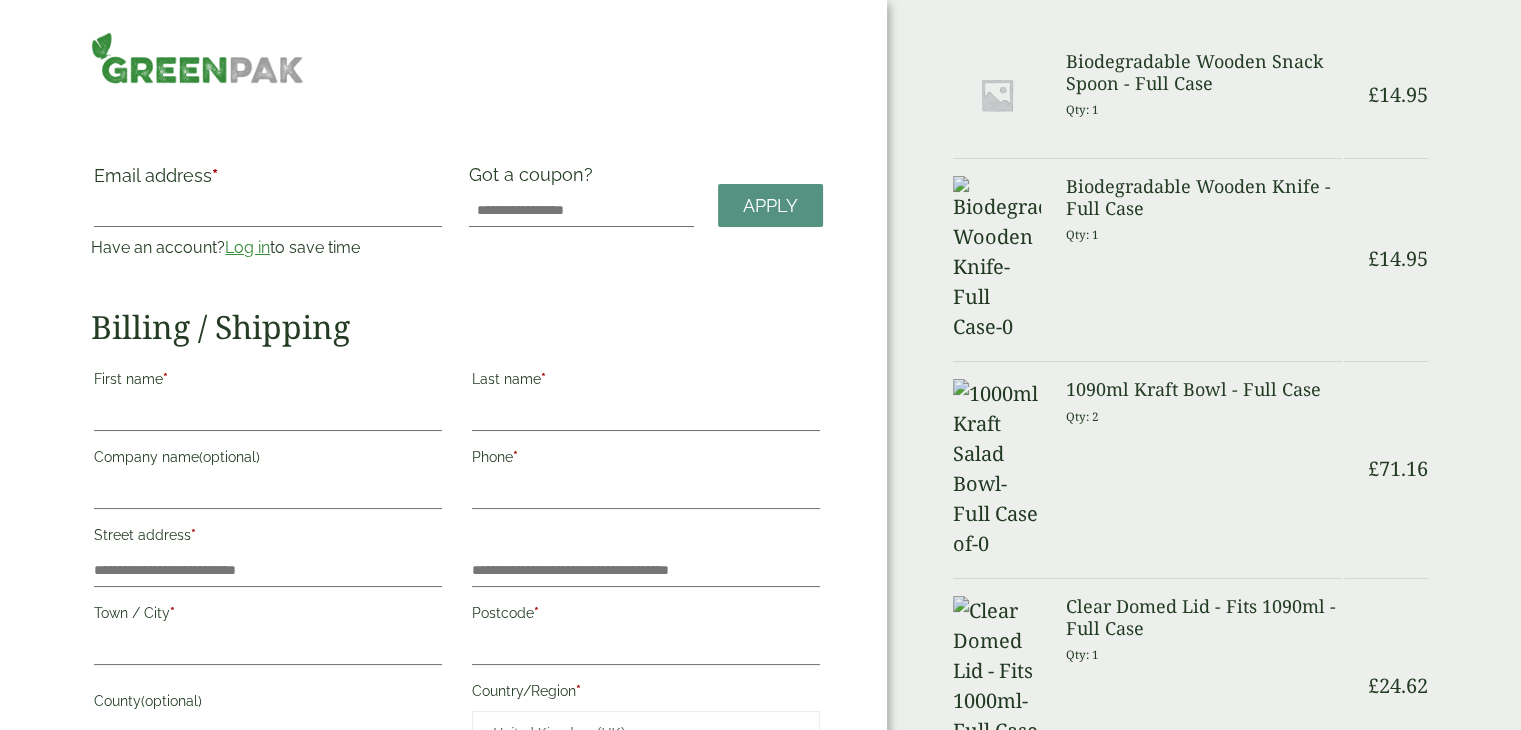 click on "Log in" at bounding box center [247, 247] 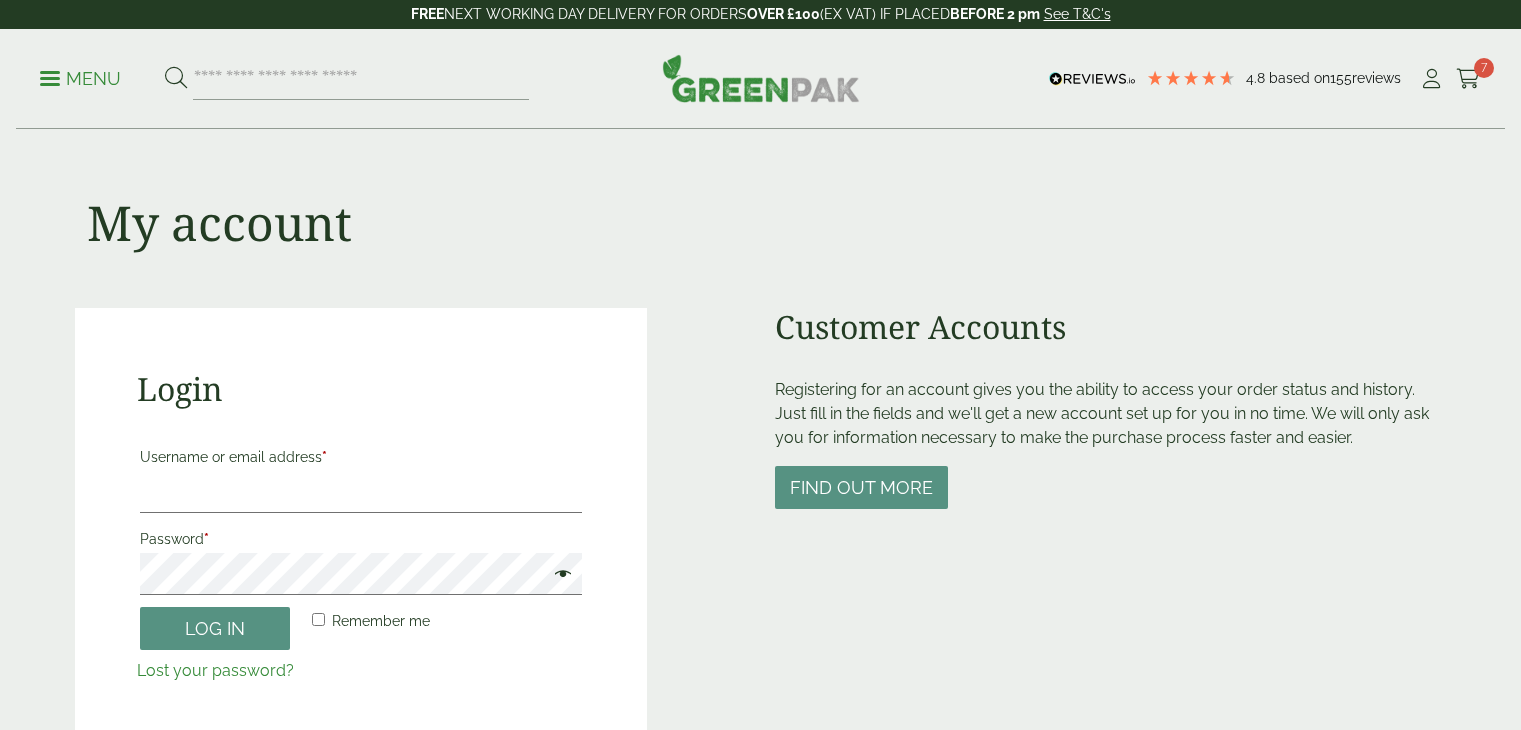 scroll, scrollTop: 0, scrollLeft: 0, axis: both 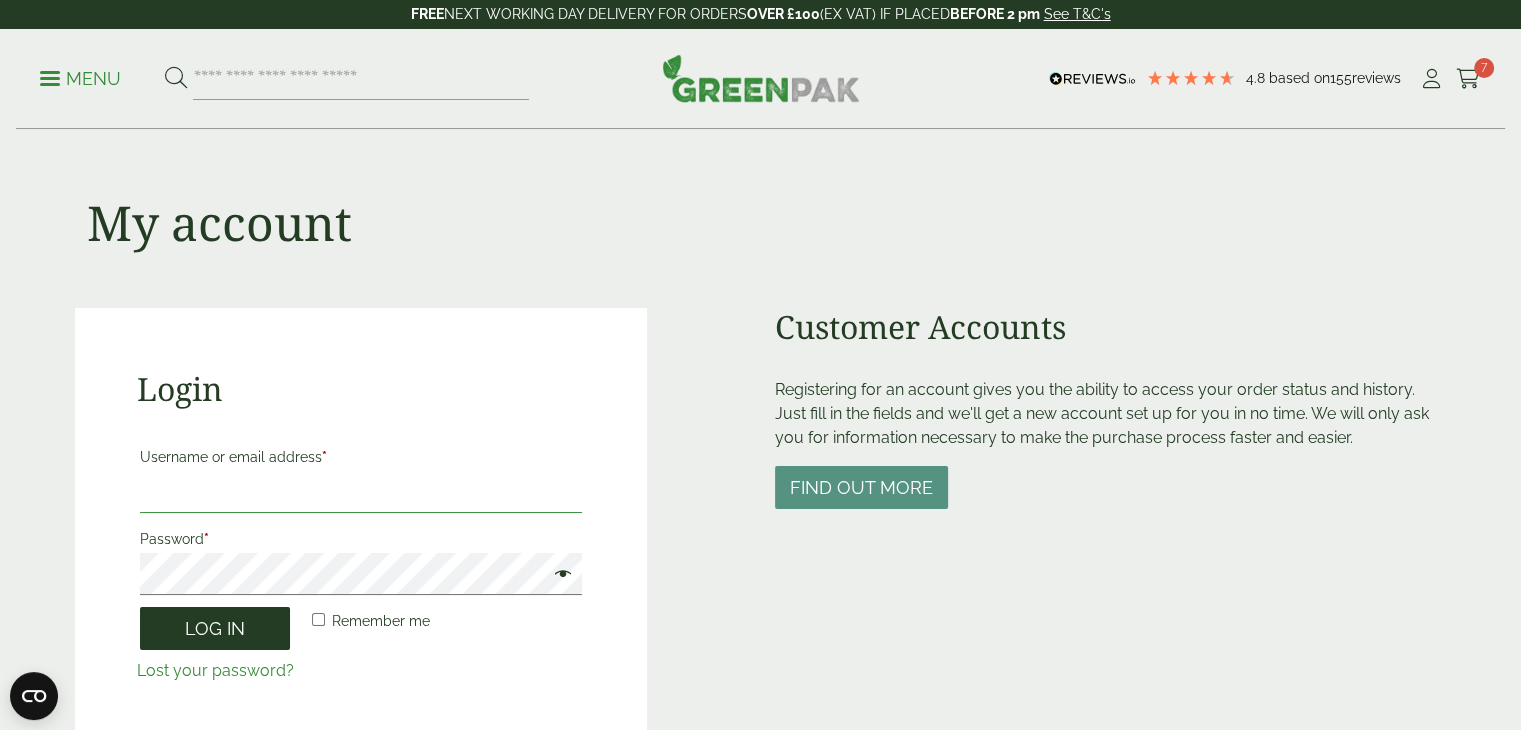 type on "**********" 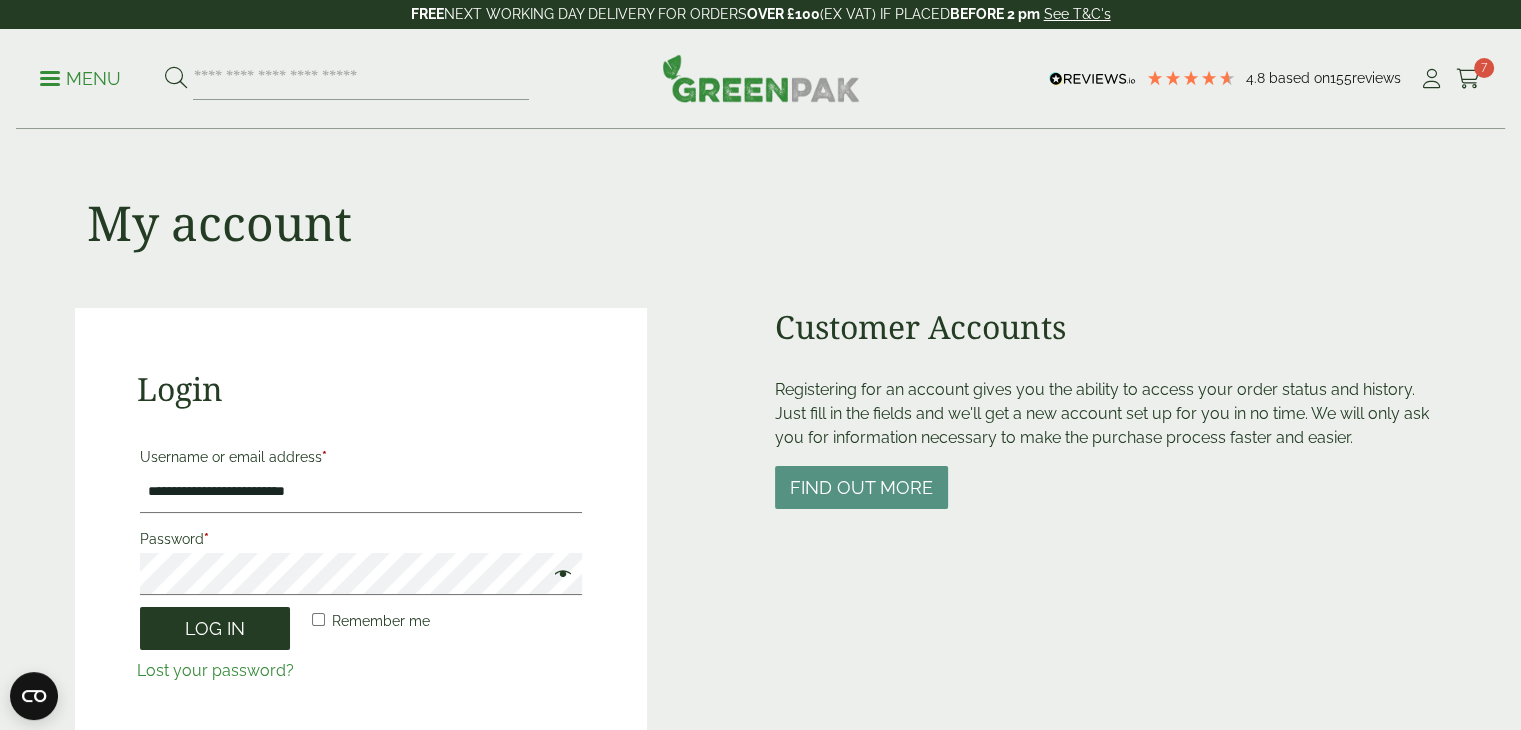 click on "Log in" at bounding box center (215, 628) 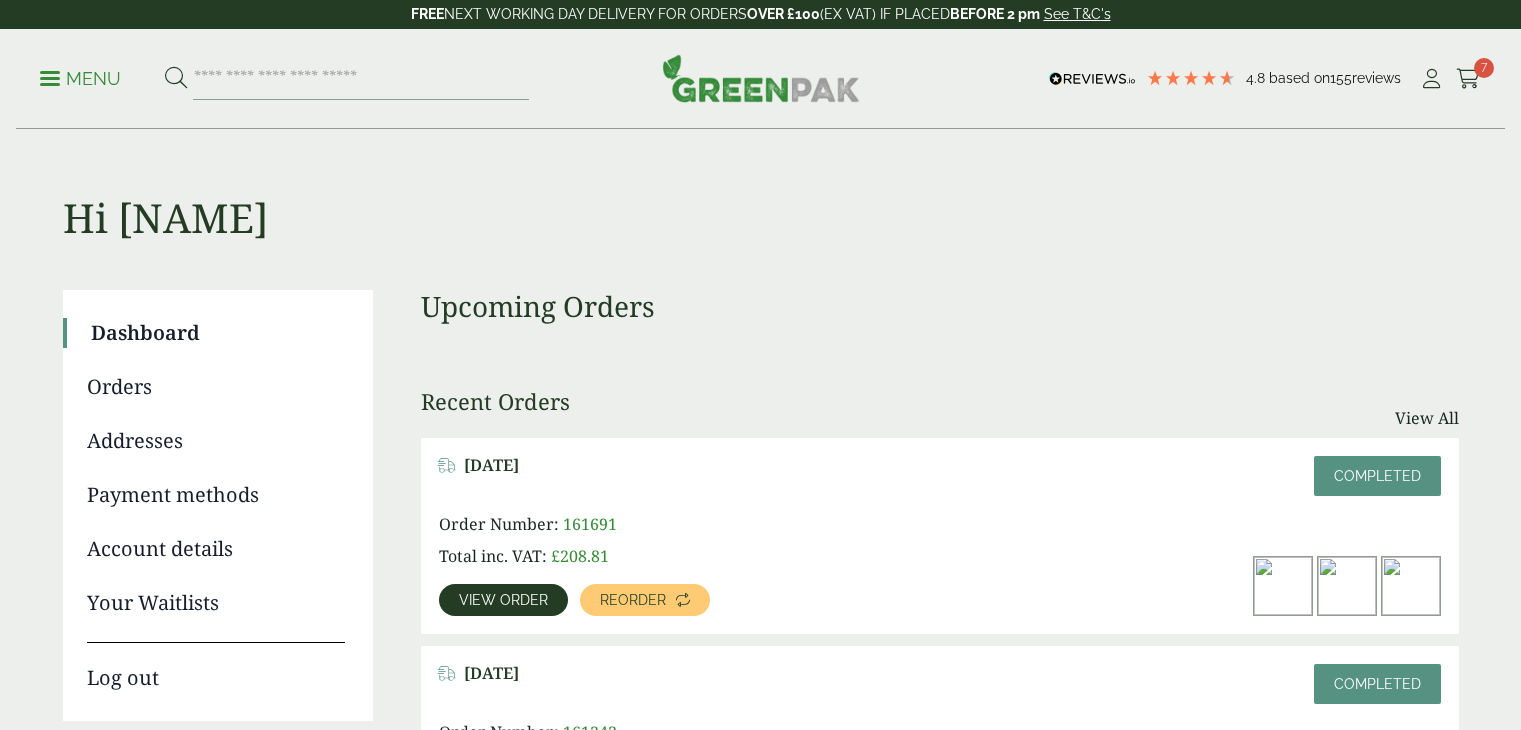 scroll, scrollTop: 0, scrollLeft: 0, axis: both 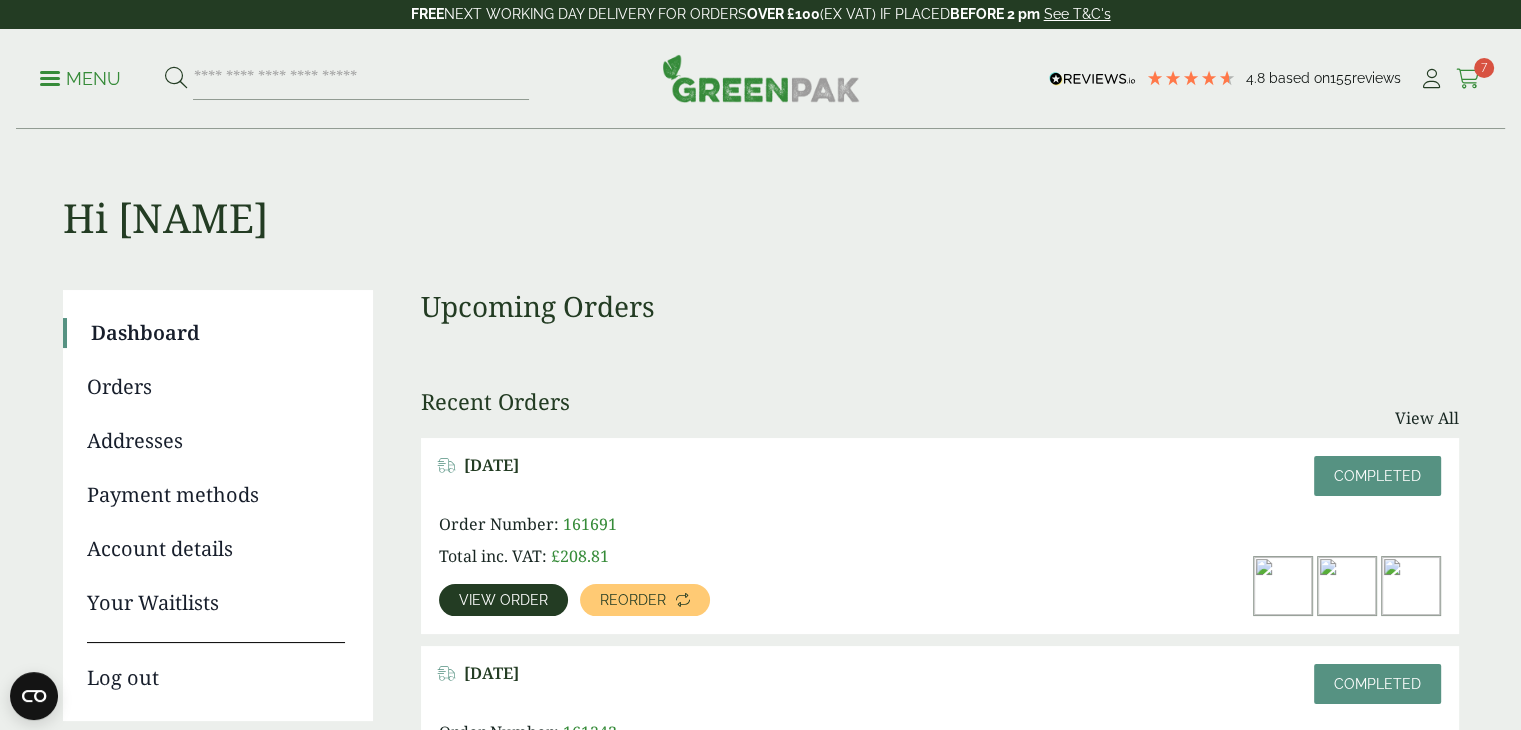 click at bounding box center [1468, 79] 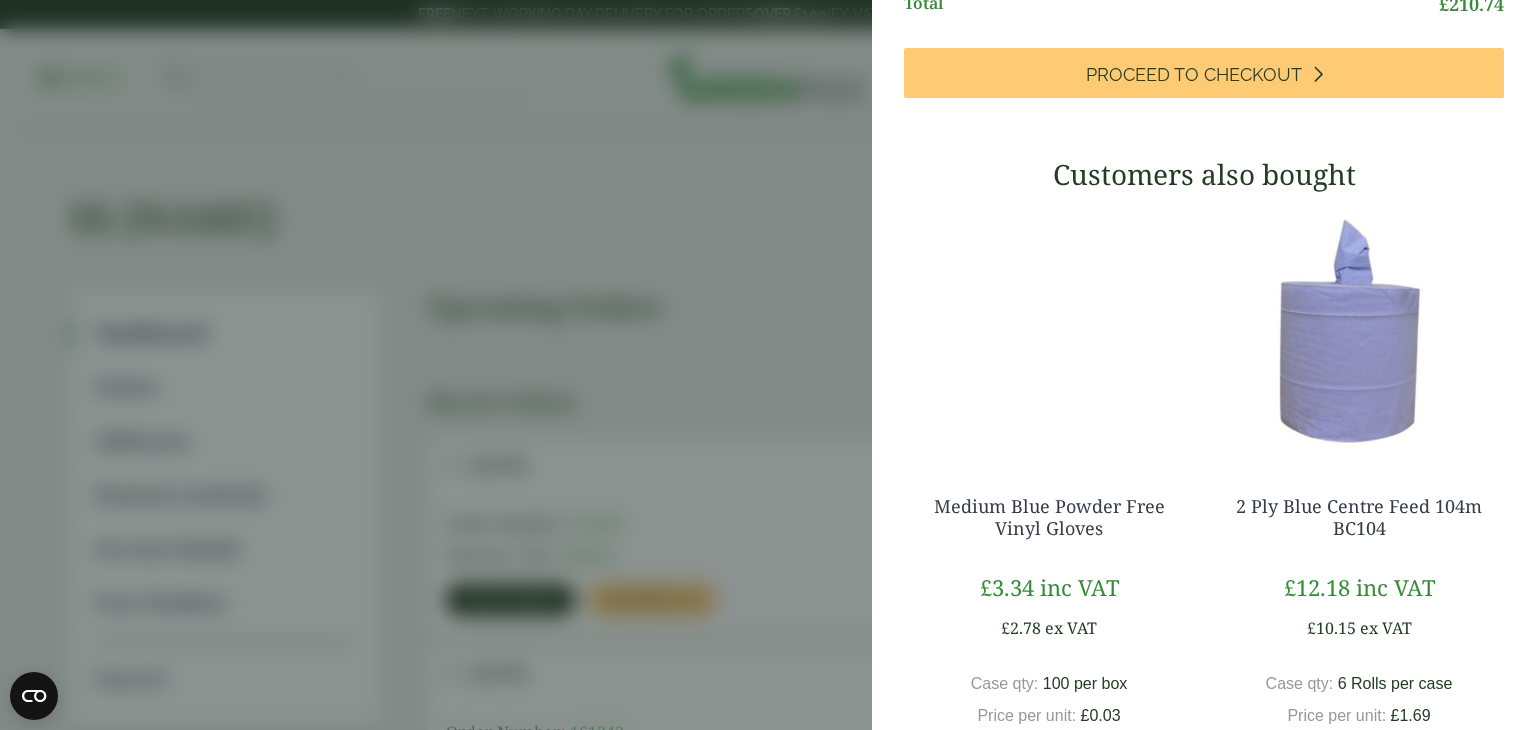 scroll, scrollTop: 1077, scrollLeft: 0, axis: vertical 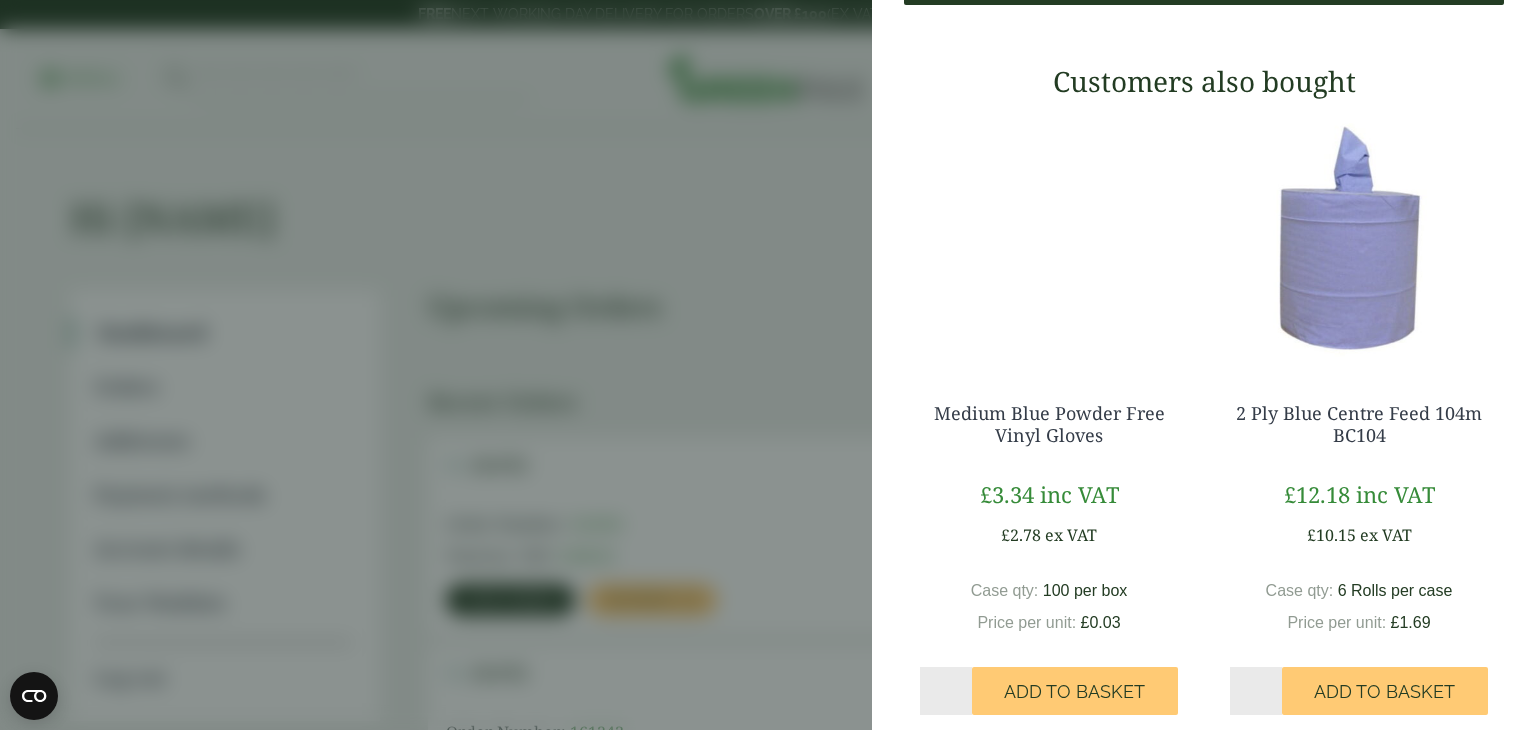 click on "Proceed to Checkout" at bounding box center (1194, -18) 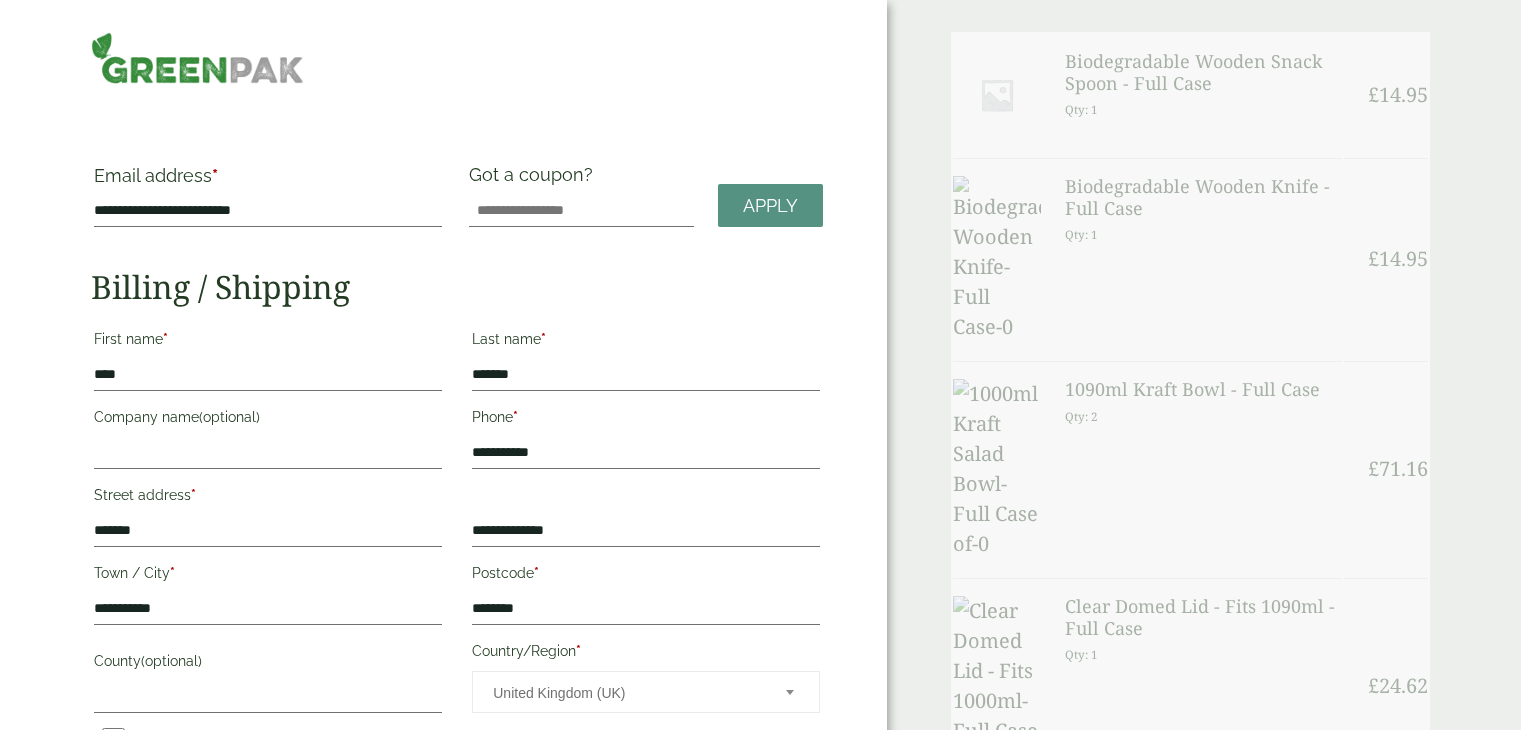 scroll, scrollTop: 0, scrollLeft: 0, axis: both 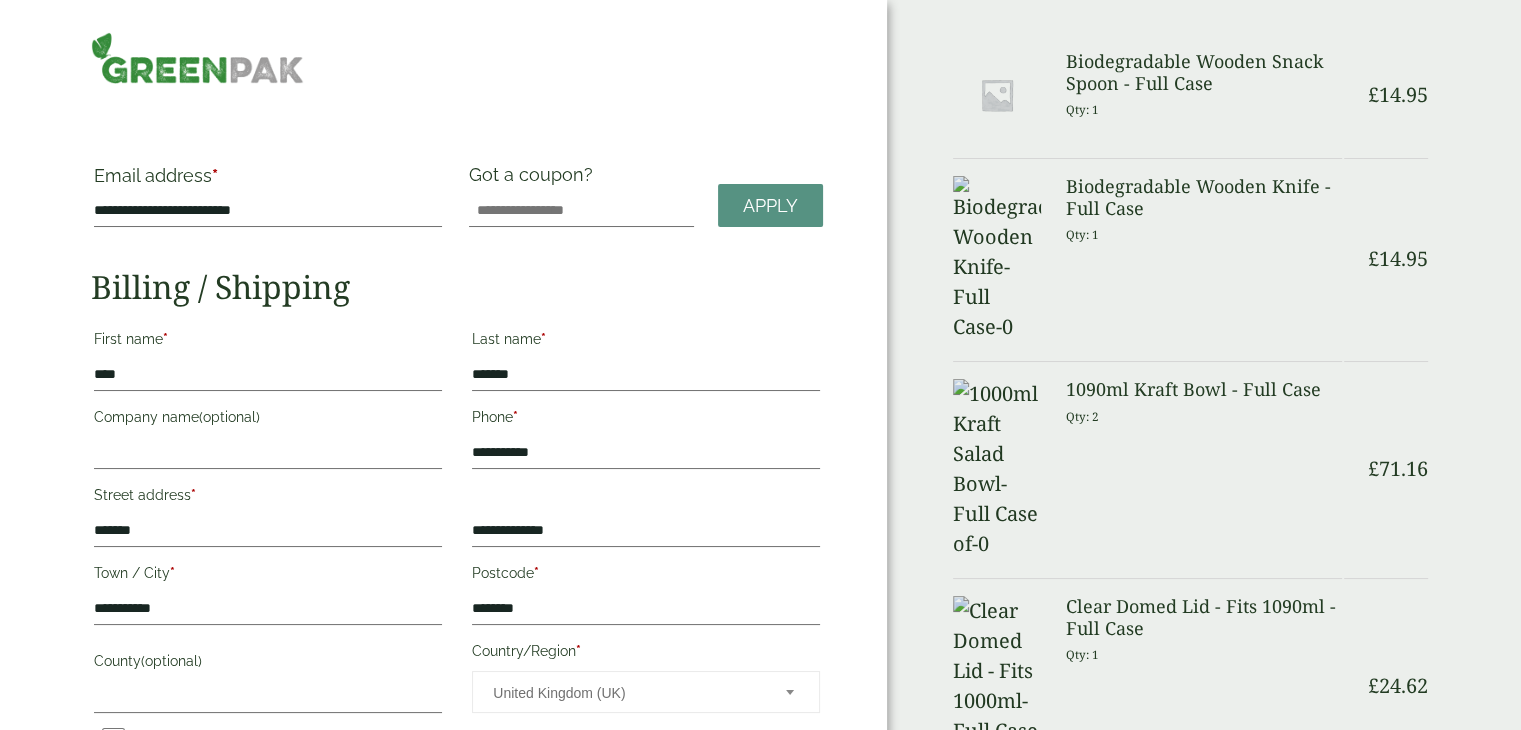 click on "**********" at bounding box center (443, 1104) 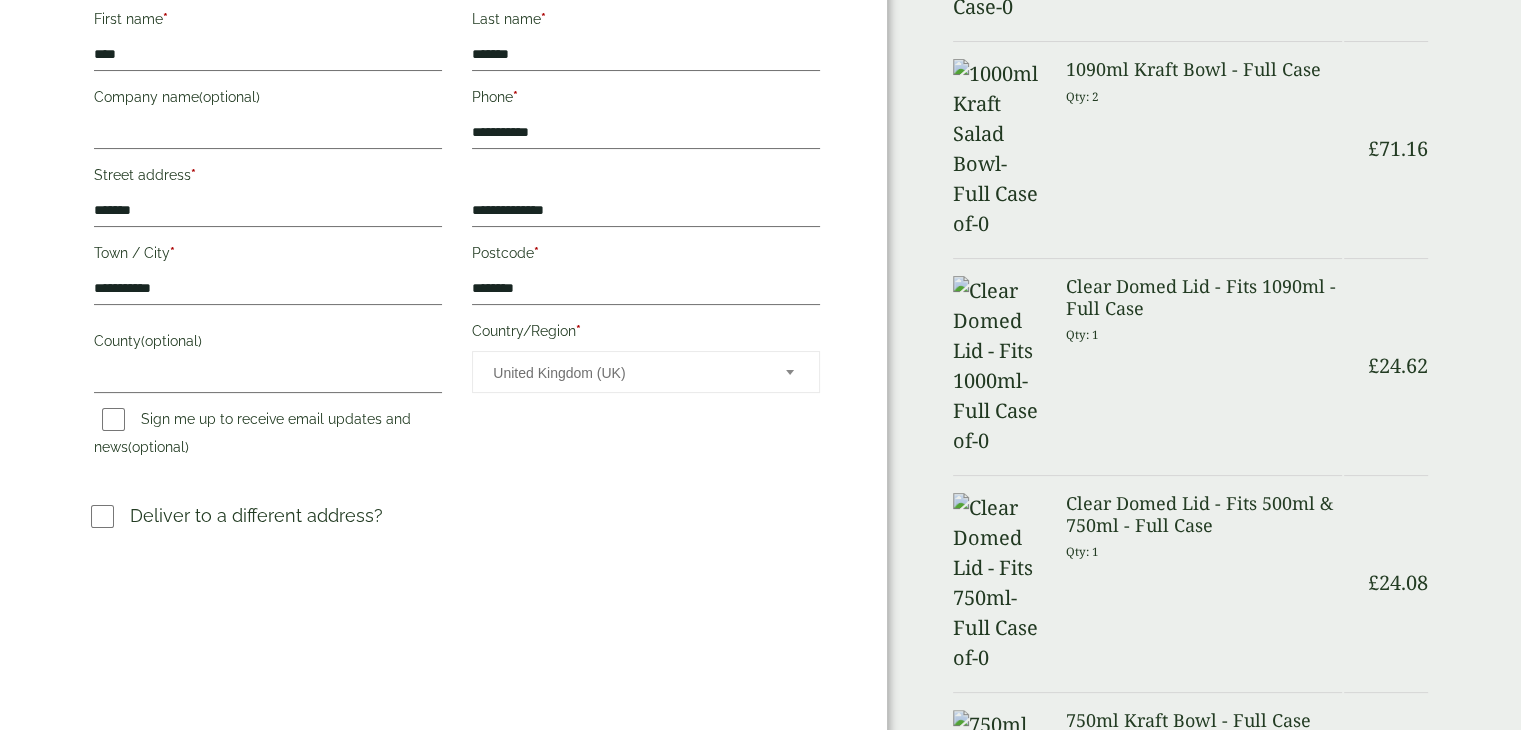 scroll, scrollTop: 320, scrollLeft: 0, axis: vertical 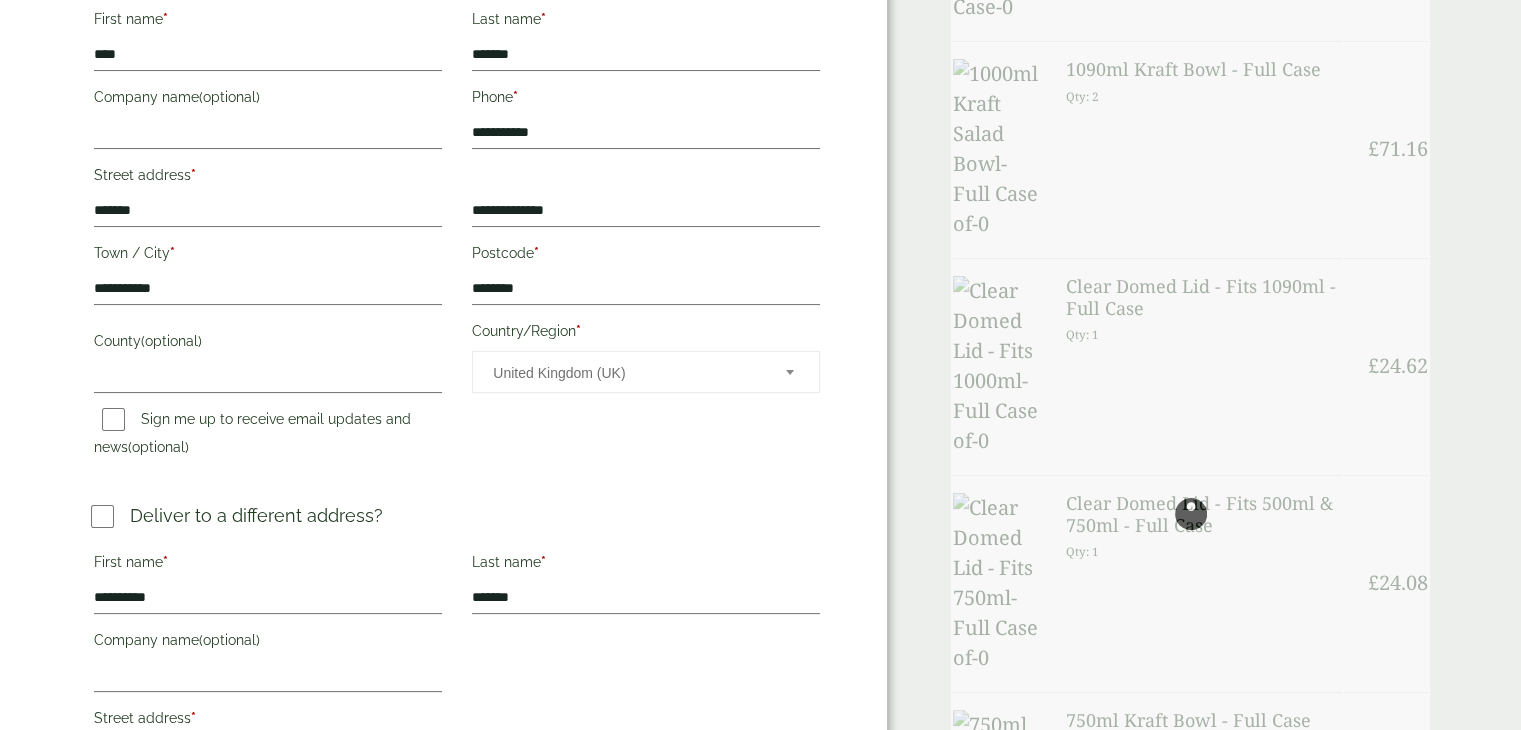 click on "**********" at bounding box center [443, 785] 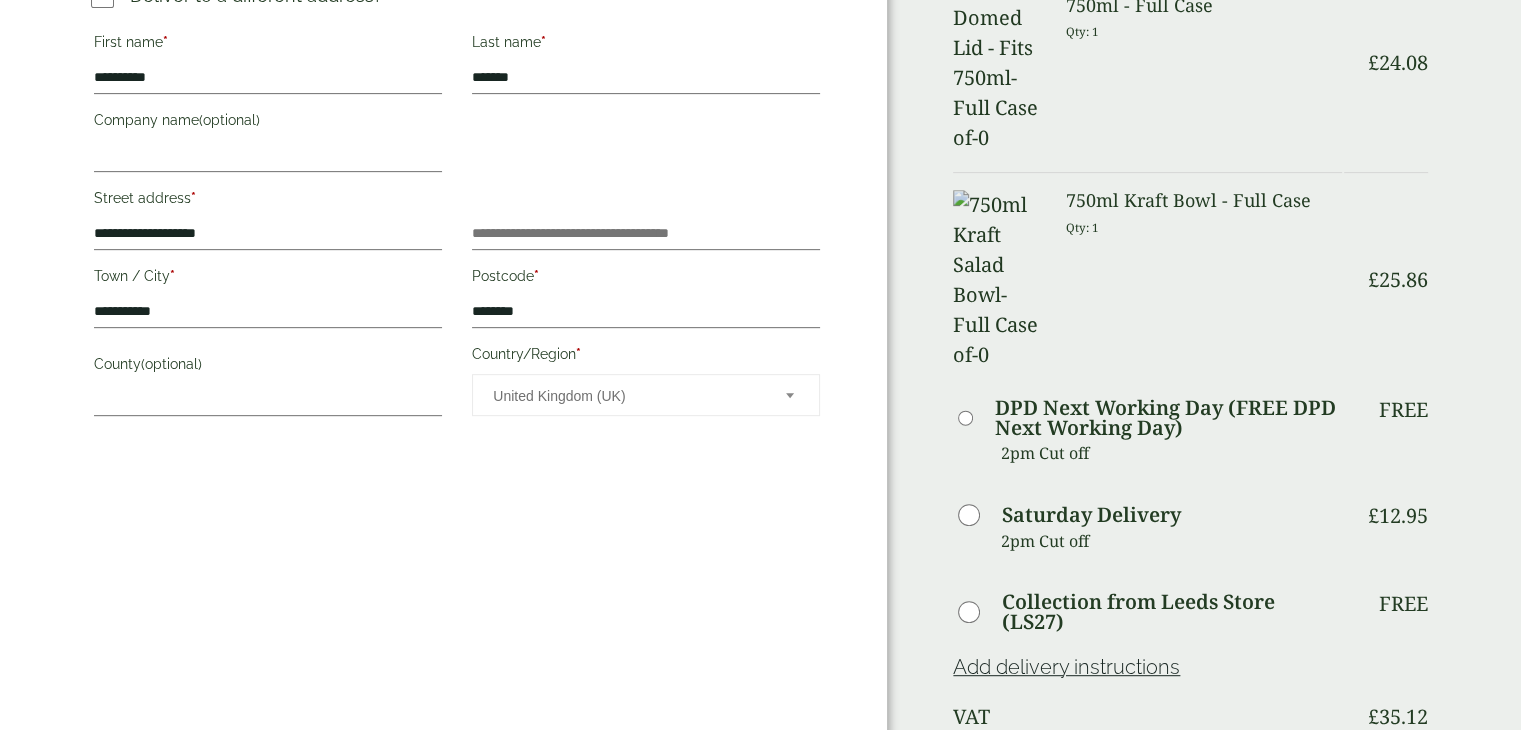 scroll, scrollTop: 880, scrollLeft: 0, axis: vertical 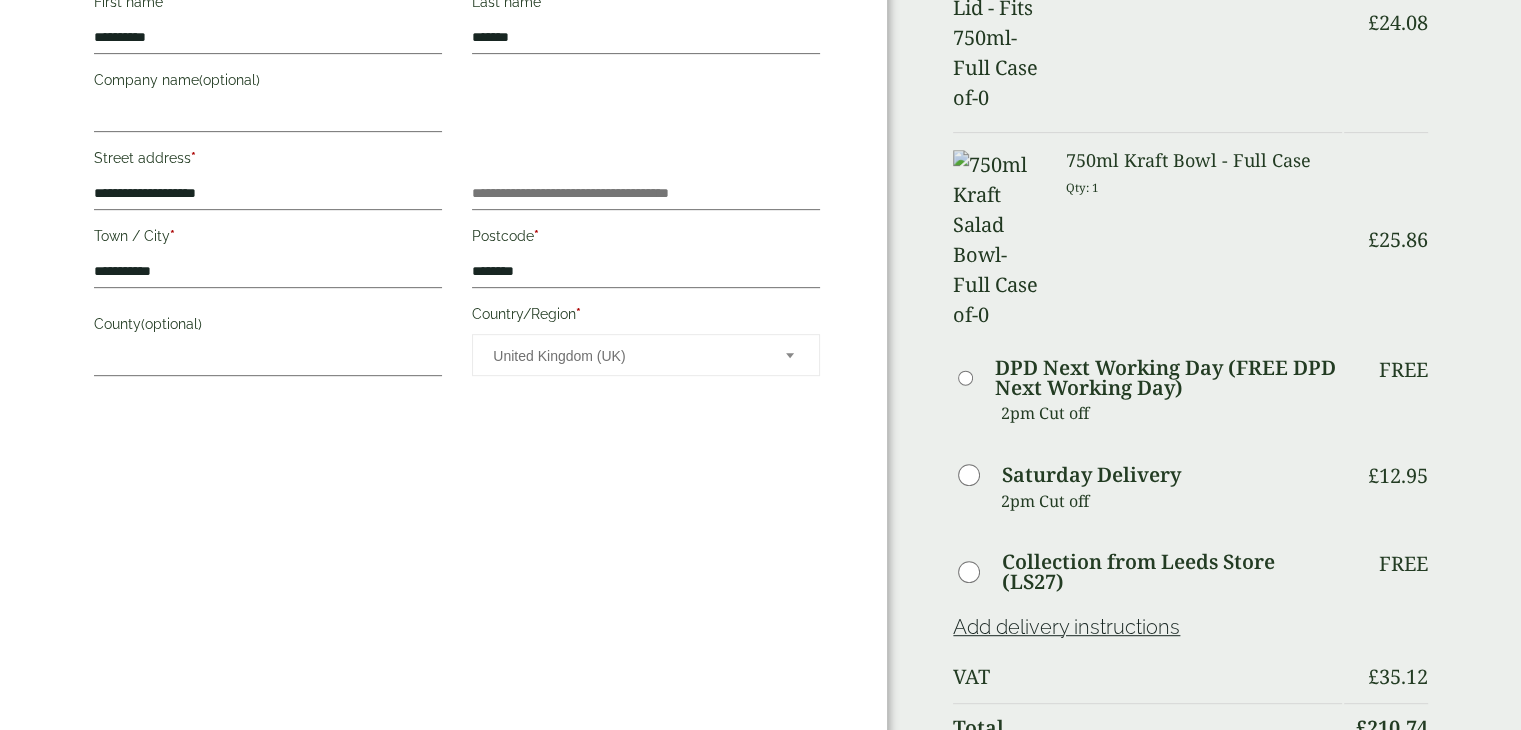 click on "Place order" at bounding box center [1190, 1108] 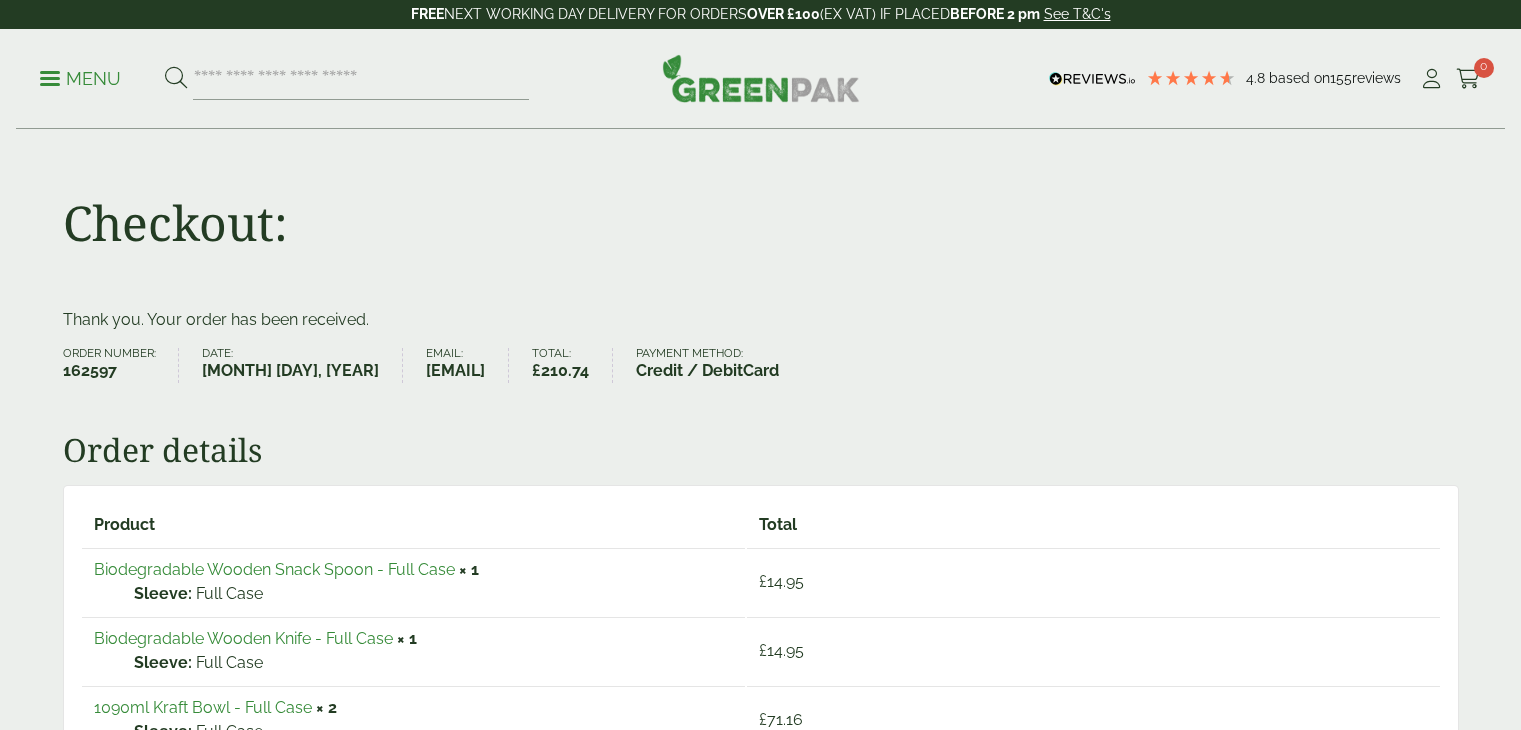 scroll, scrollTop: 0, scrollLeft: 0, axis: both 